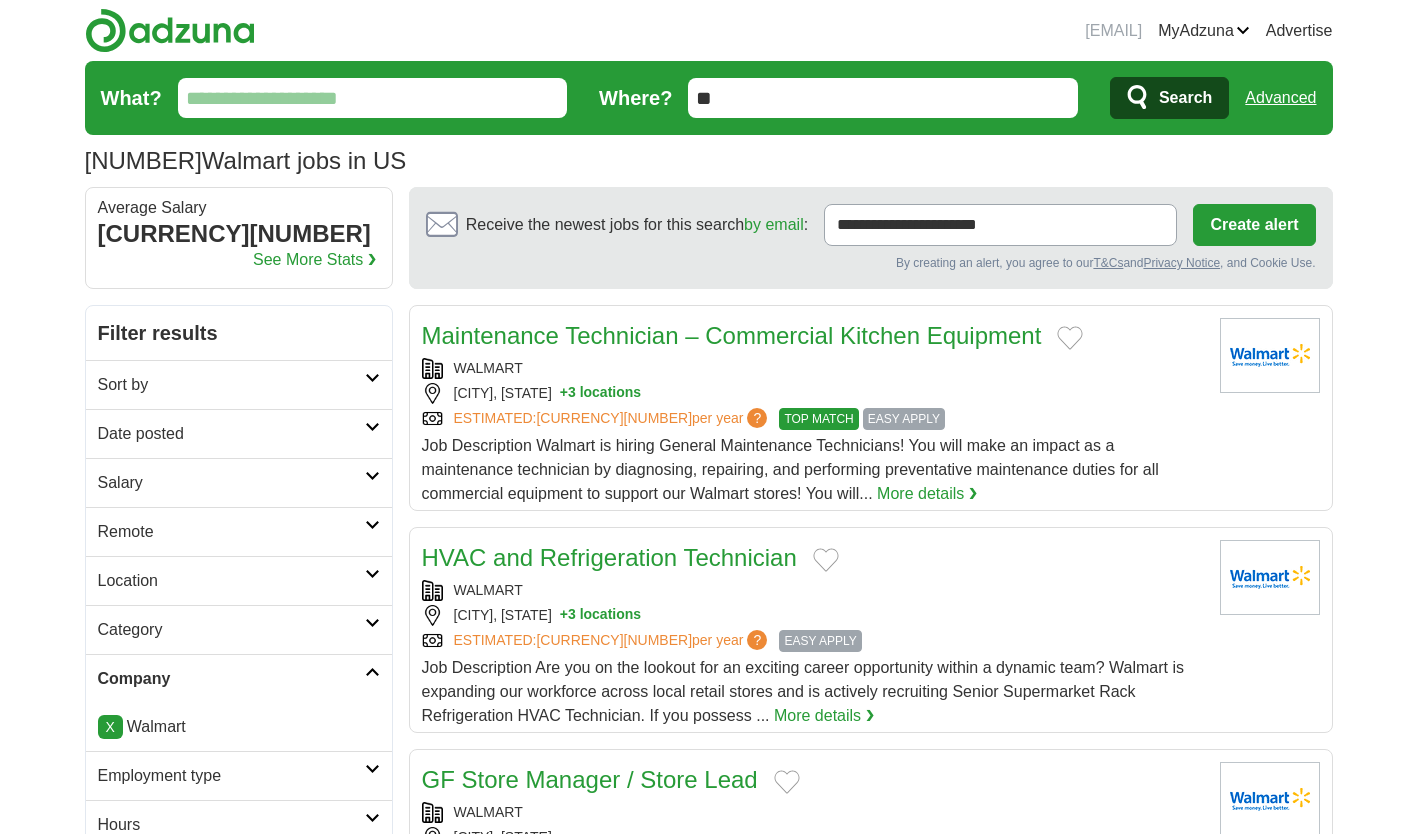 scroll, scrollTop: 0, scrollLeft: 0, axis: both 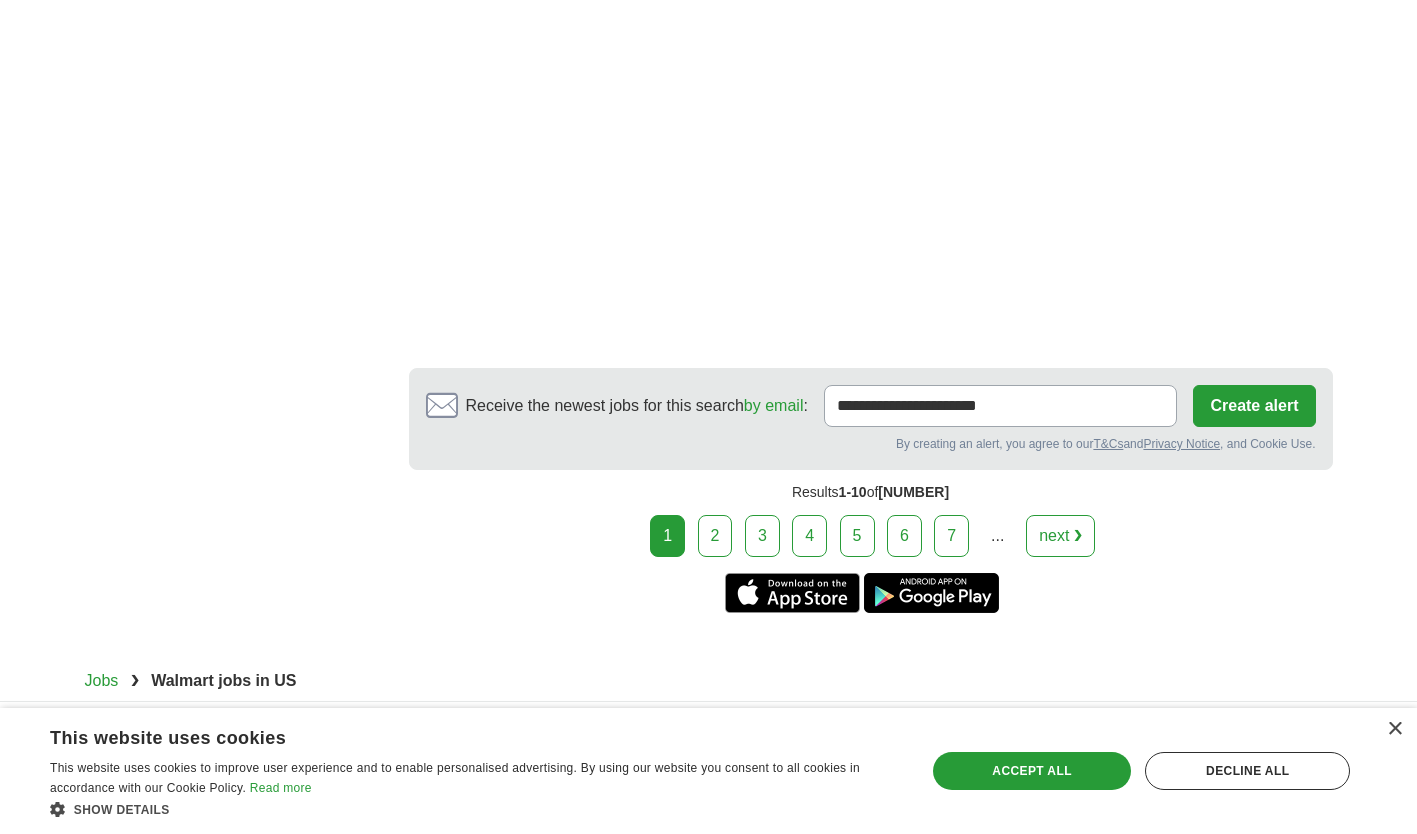 click on "2" at bounding box center [715, 536] 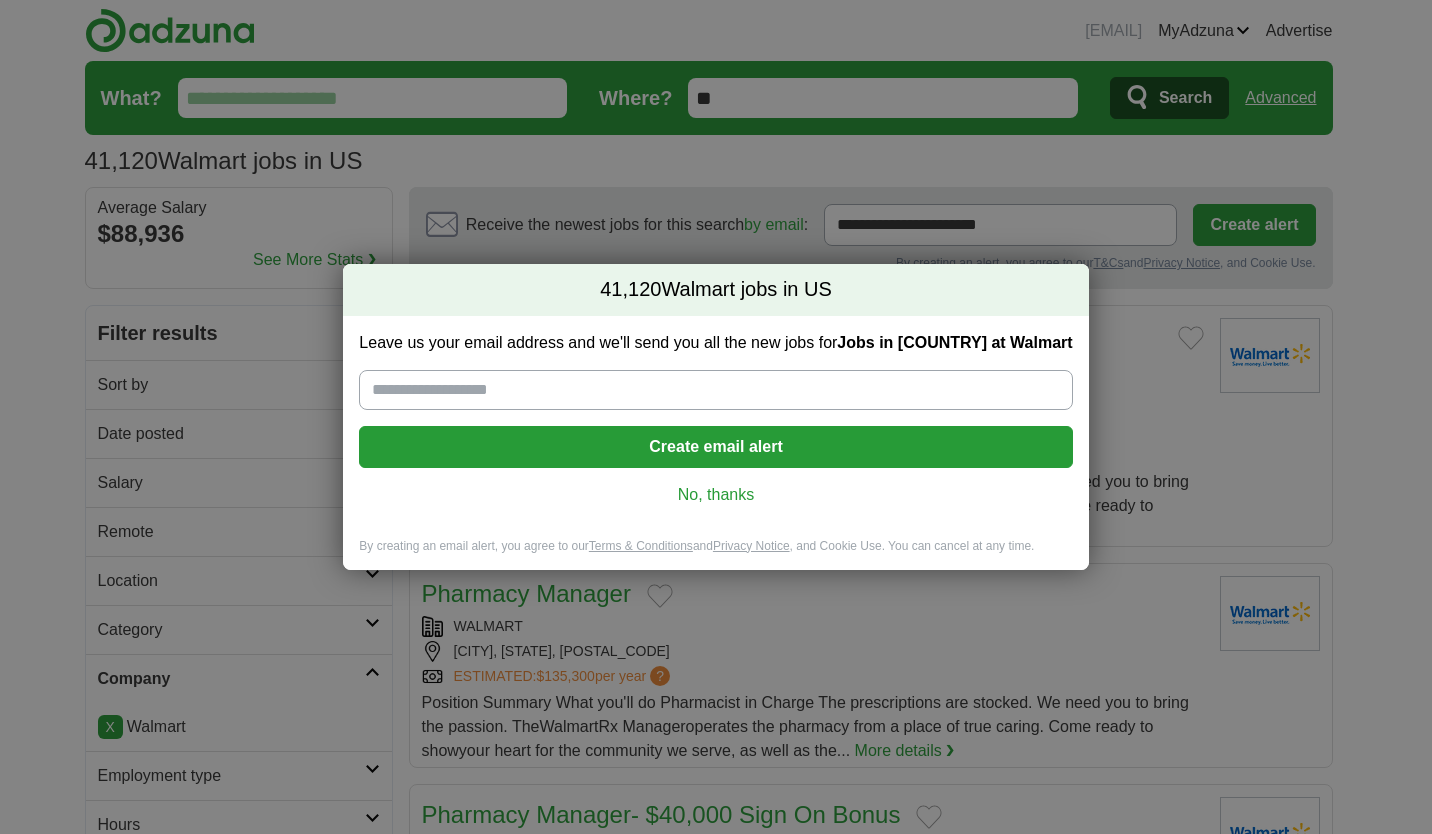 scroll, scrollTop: 0, scrollLeft: 0, axis: both 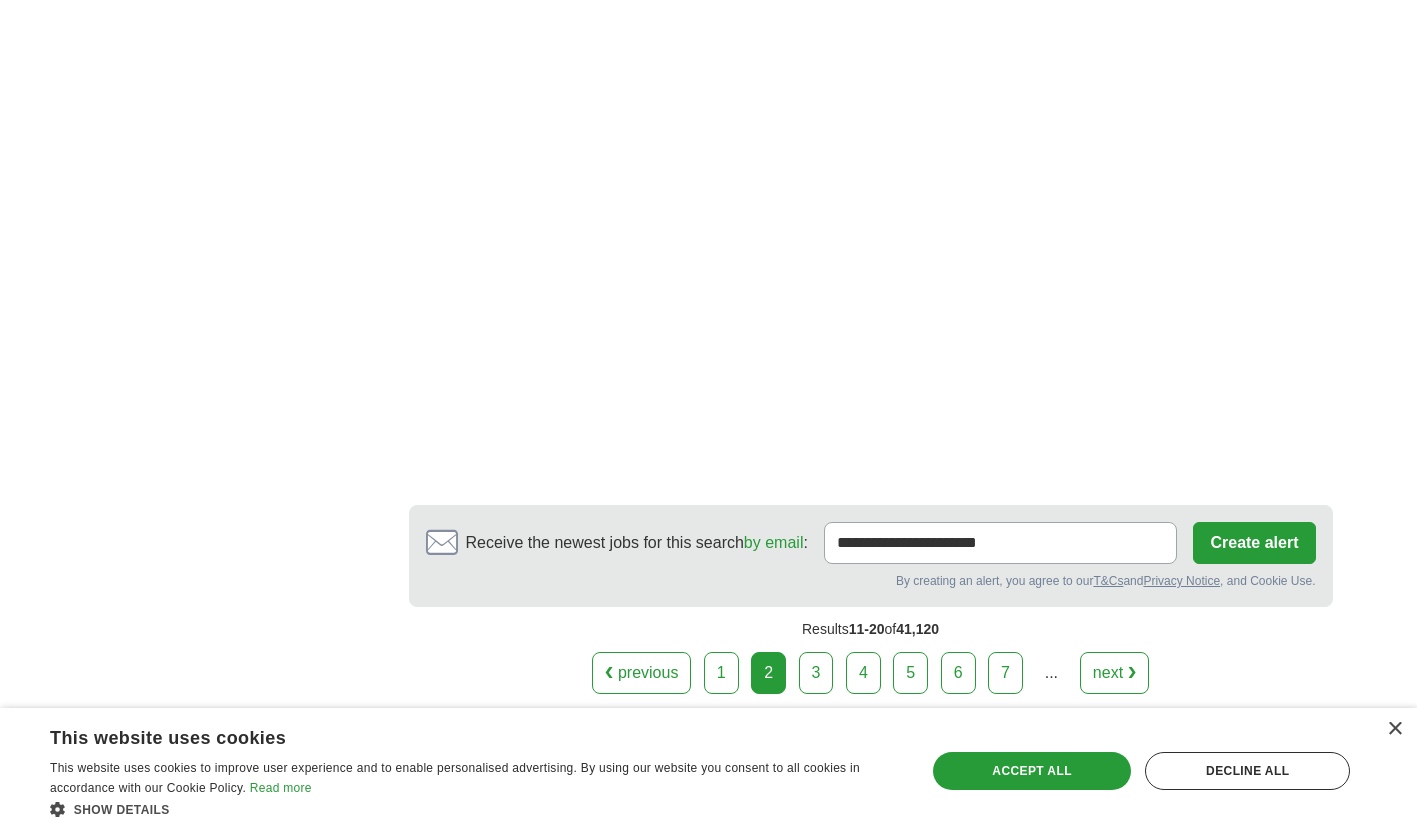 click on "3" at bounding box center (816, 673) 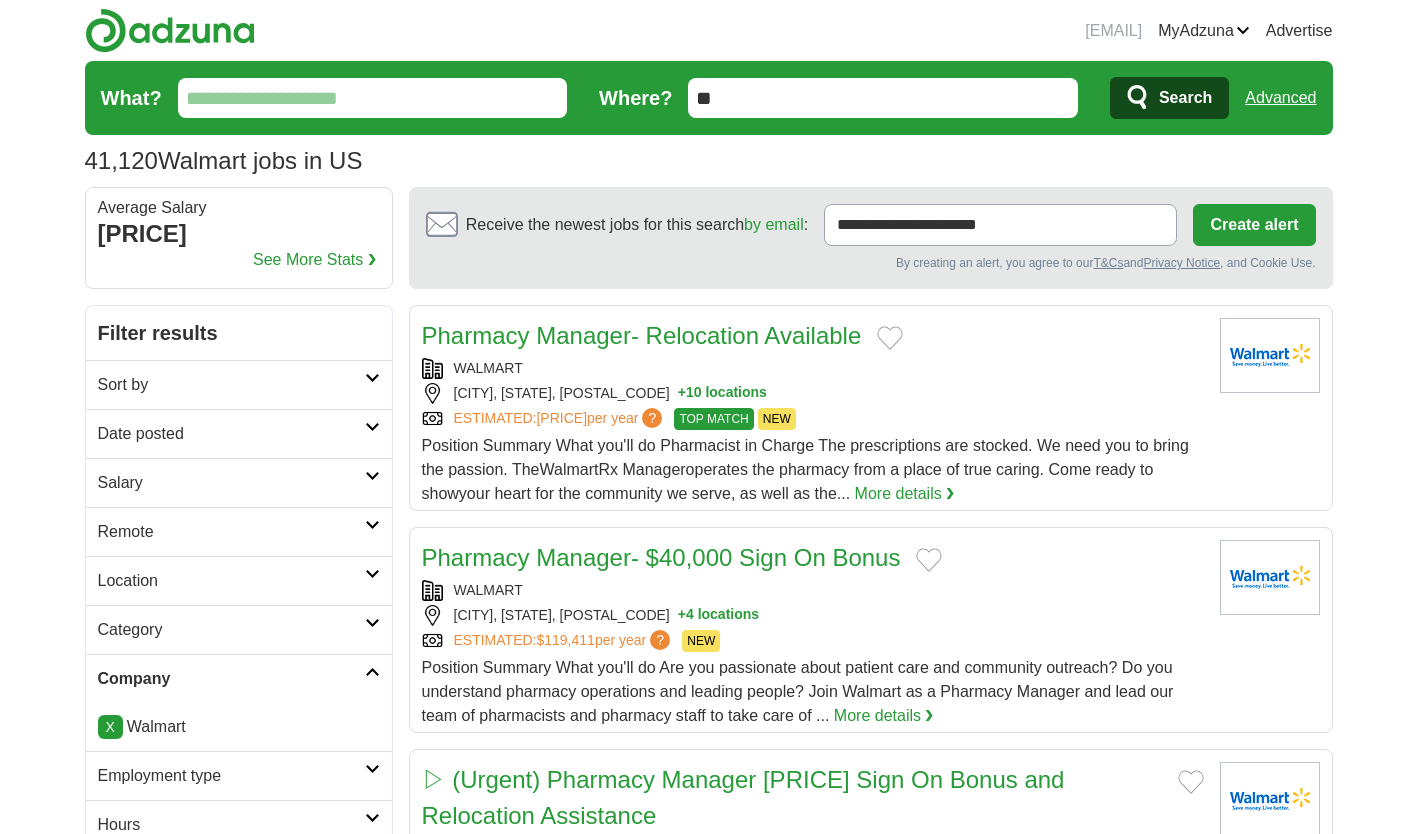 scroll, scrollTop: 0, scrollLeft: 0, axis: both 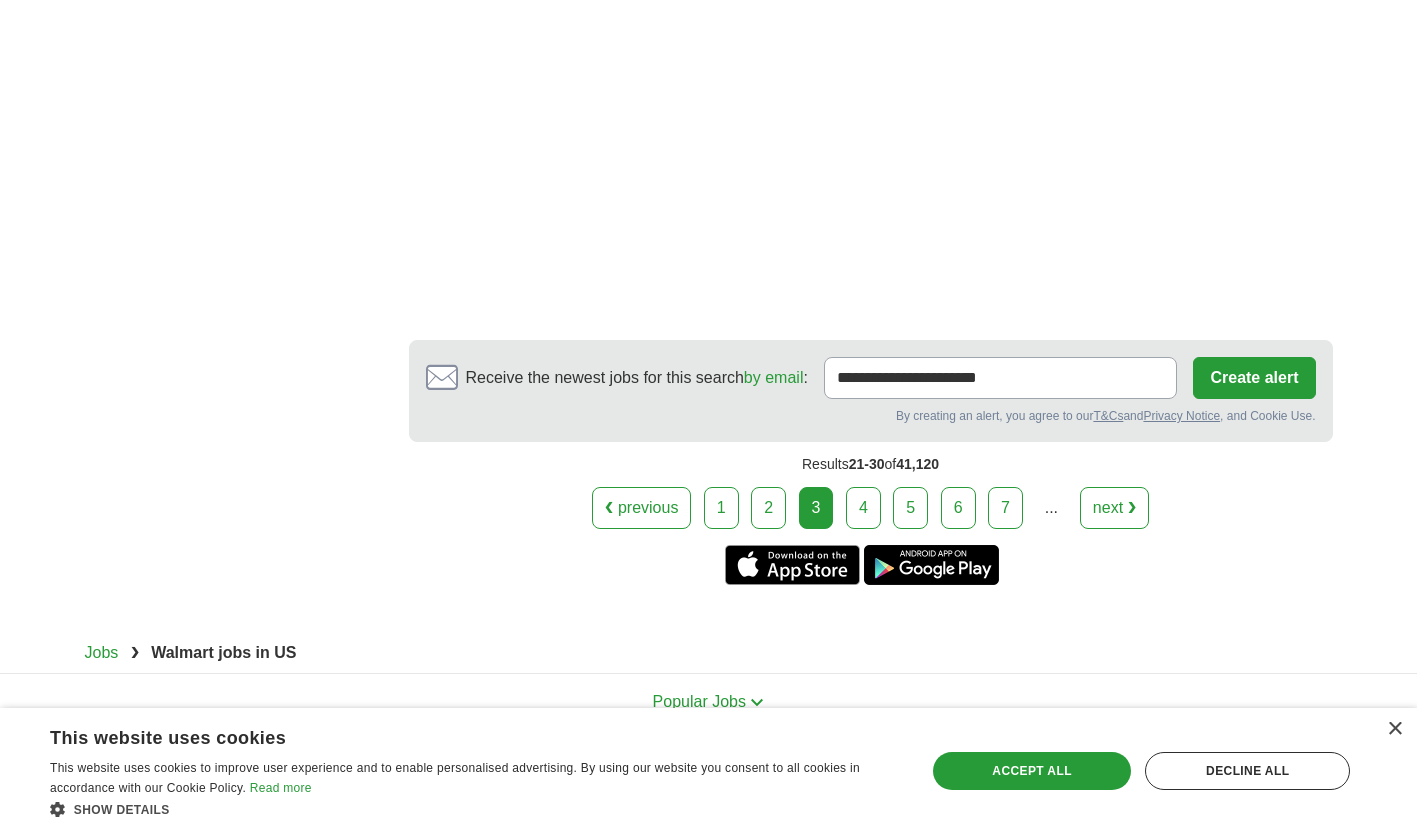 click on "4" at bounding box center (863, 508) 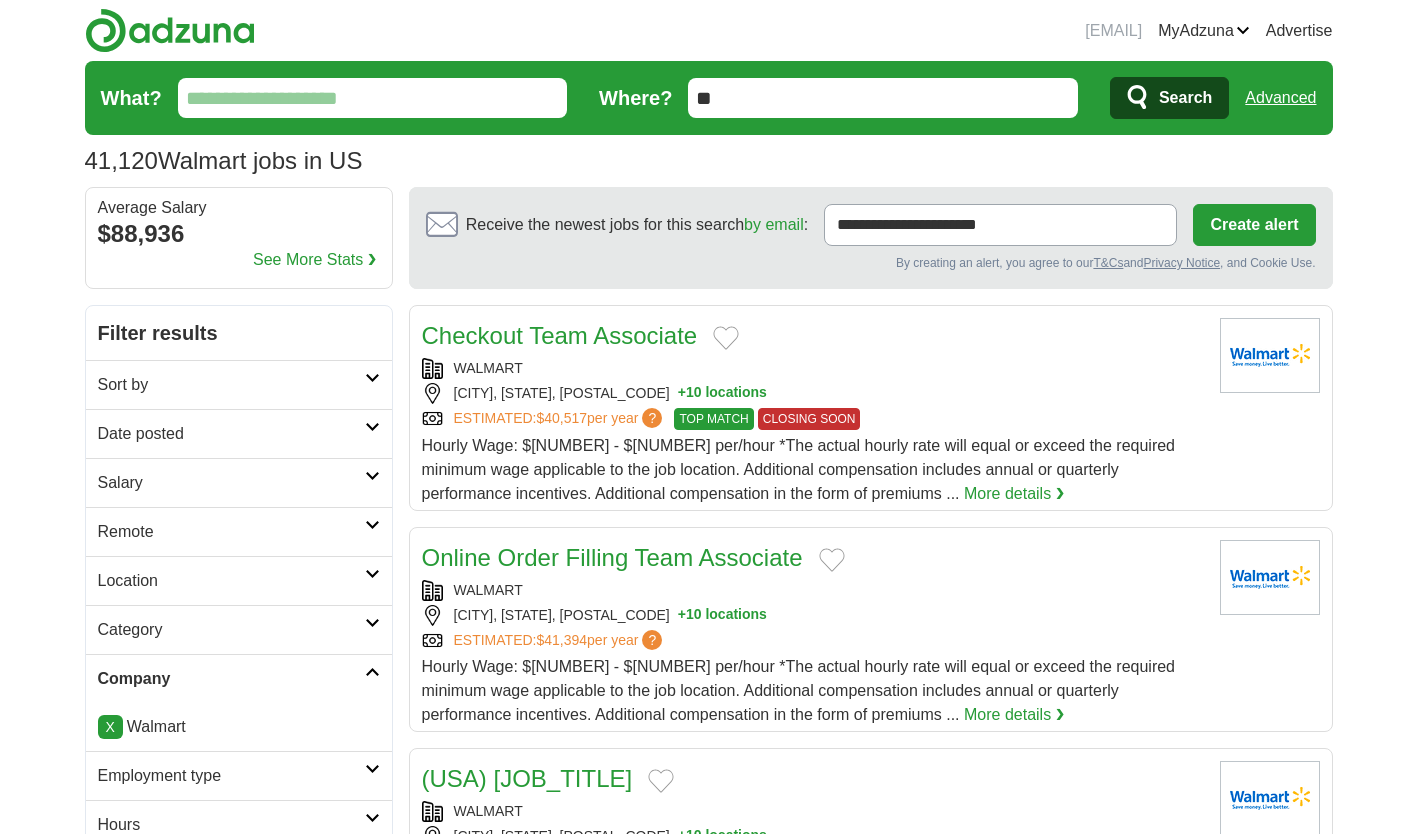 scroll, scrollTop: 0, scrollLeft: 0, axis: both 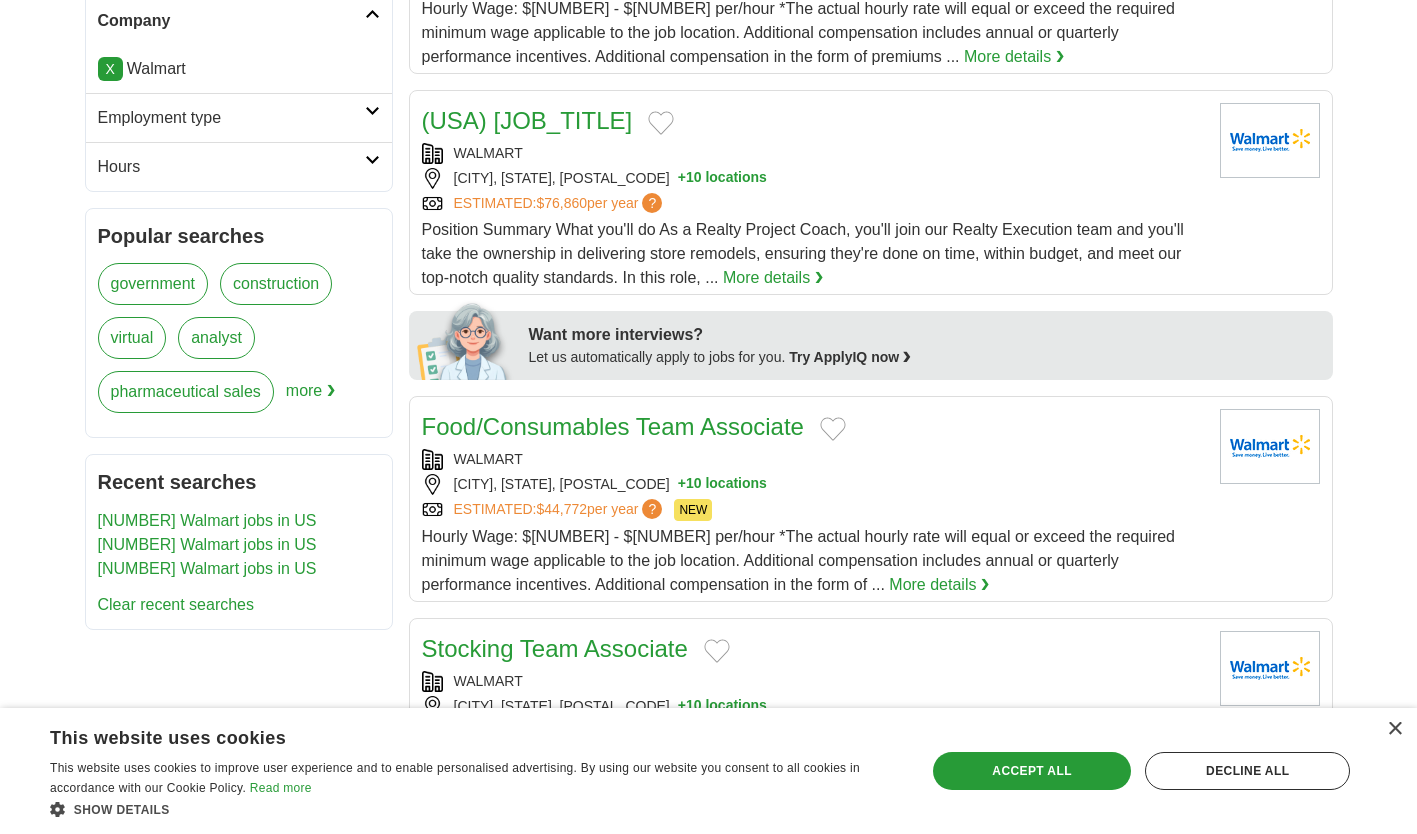 click on "More details ❯" at bounding box center (773, 278) 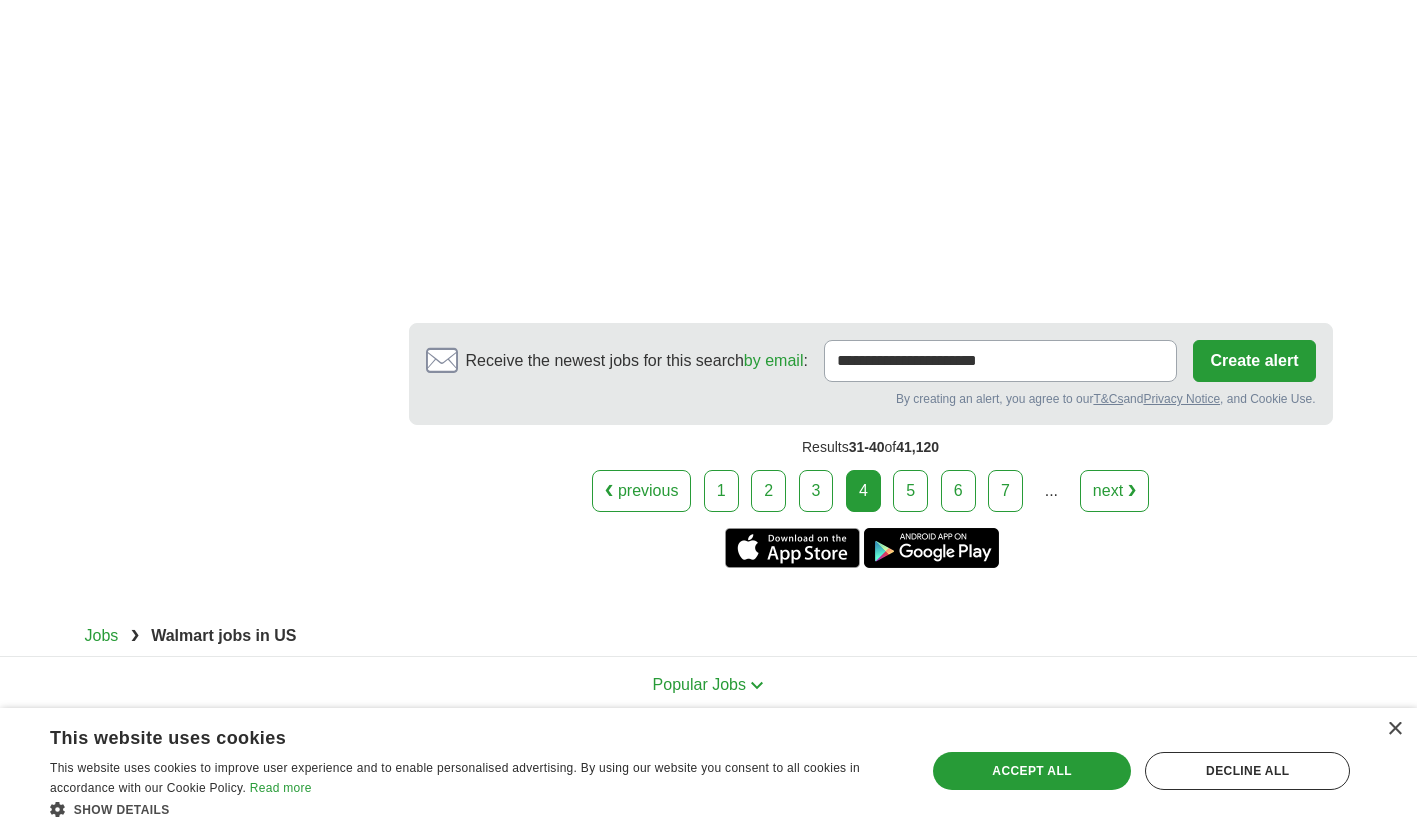 scroll, scrollTop: 3803, scrollLeft: 0, axis: vertical 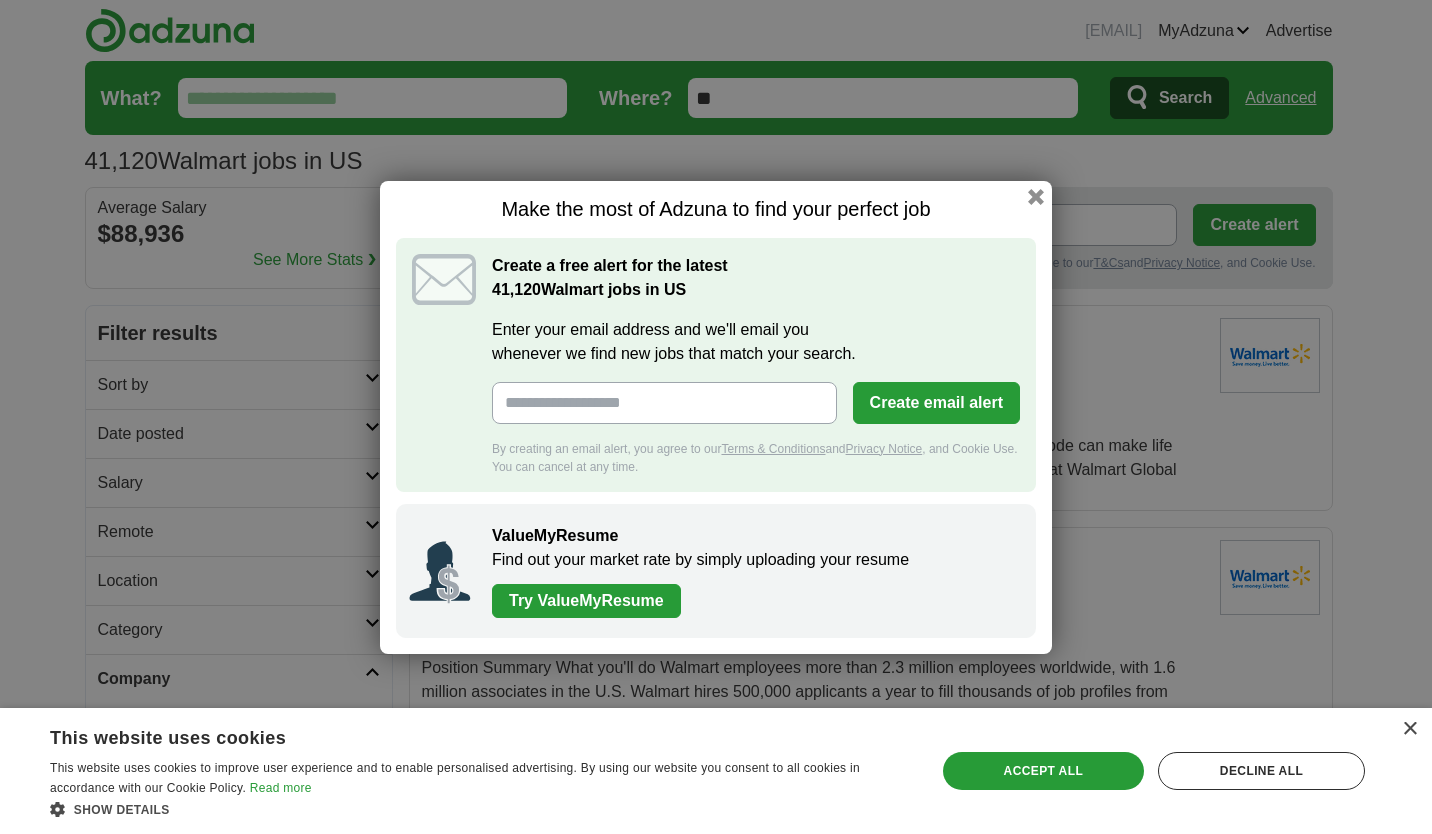 click at bounding box center (1036, 197) 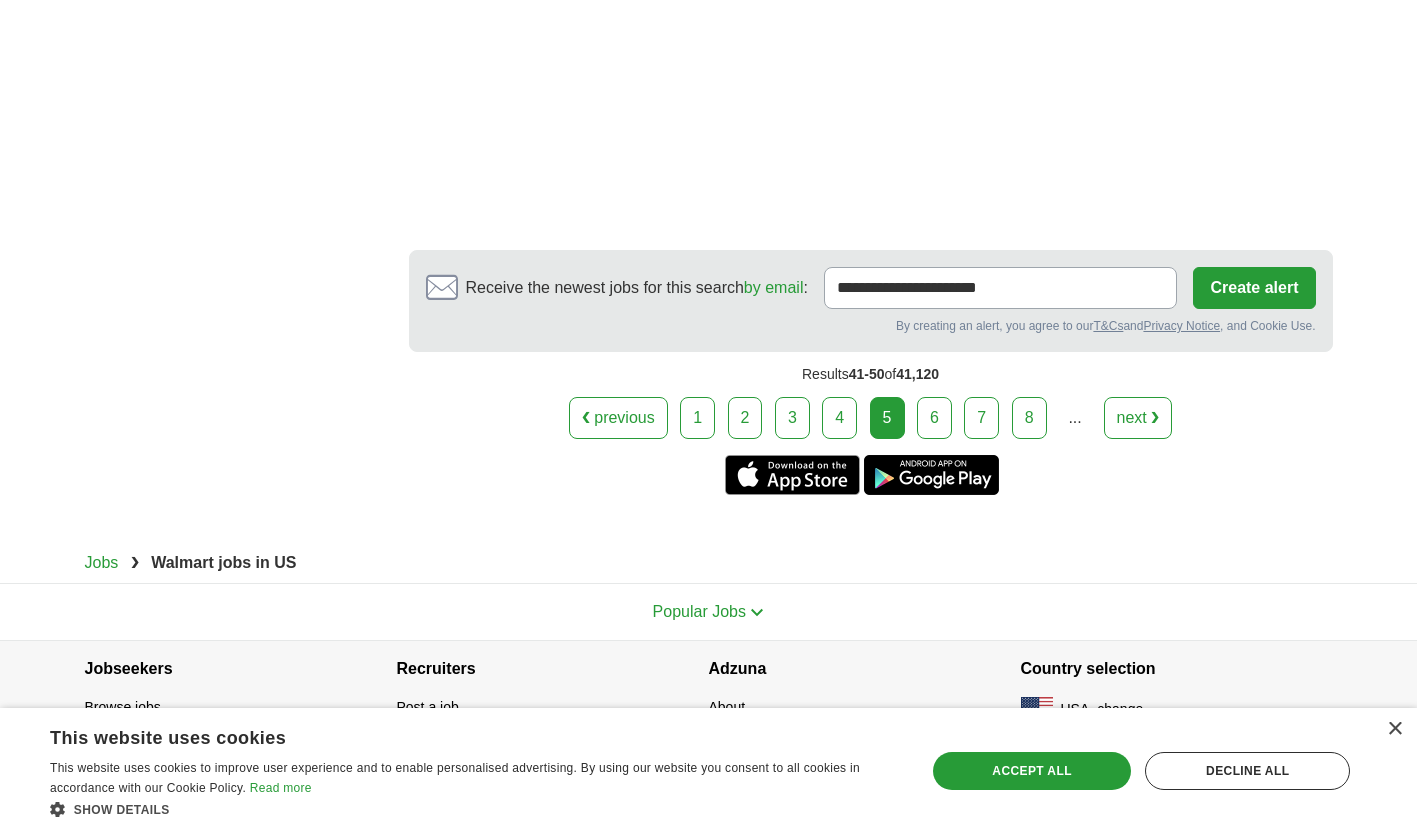 scroll, scrollTop: 3864, scrollLeft: 0, axis: vertical 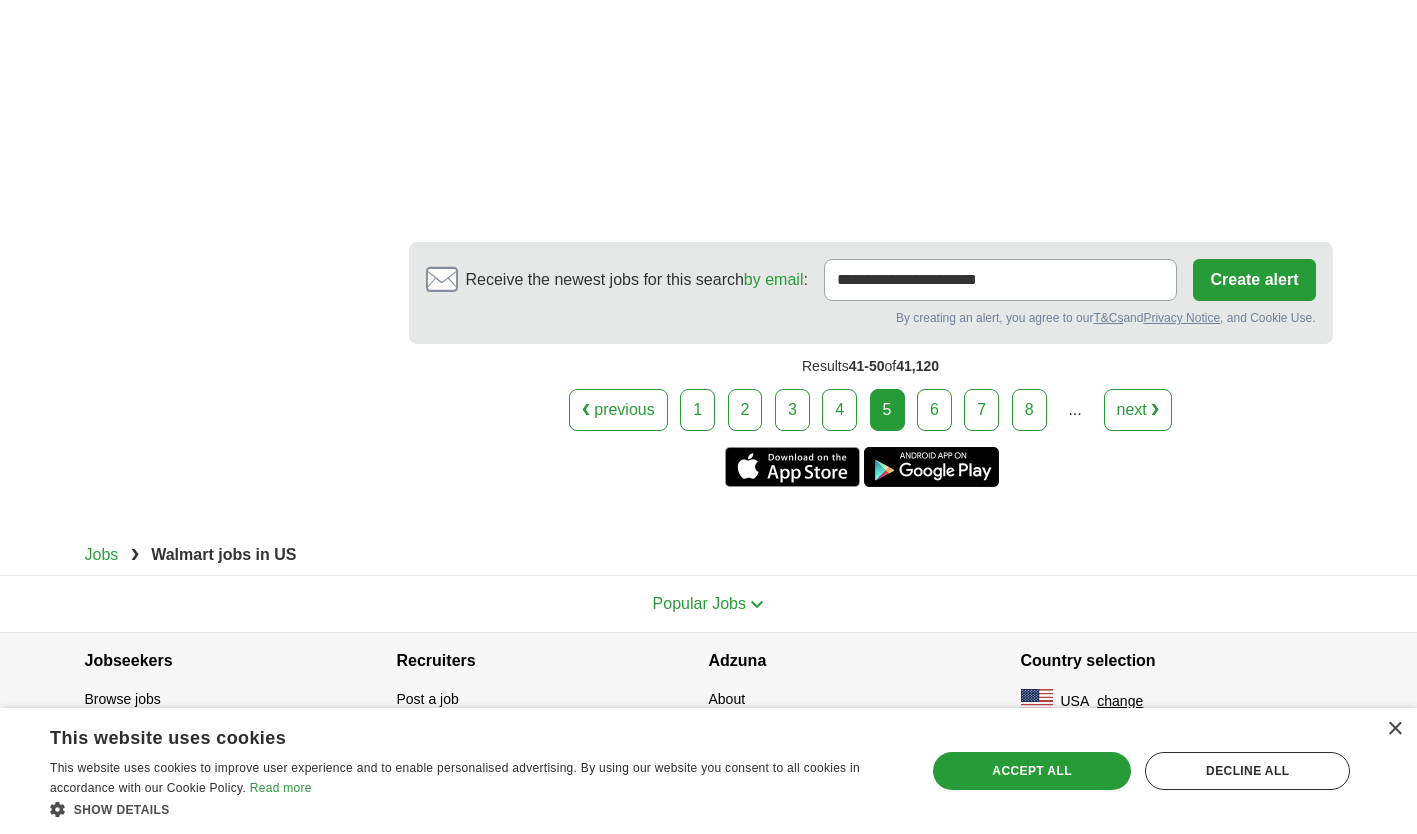 click on "6" at bounding box center (934, 410) 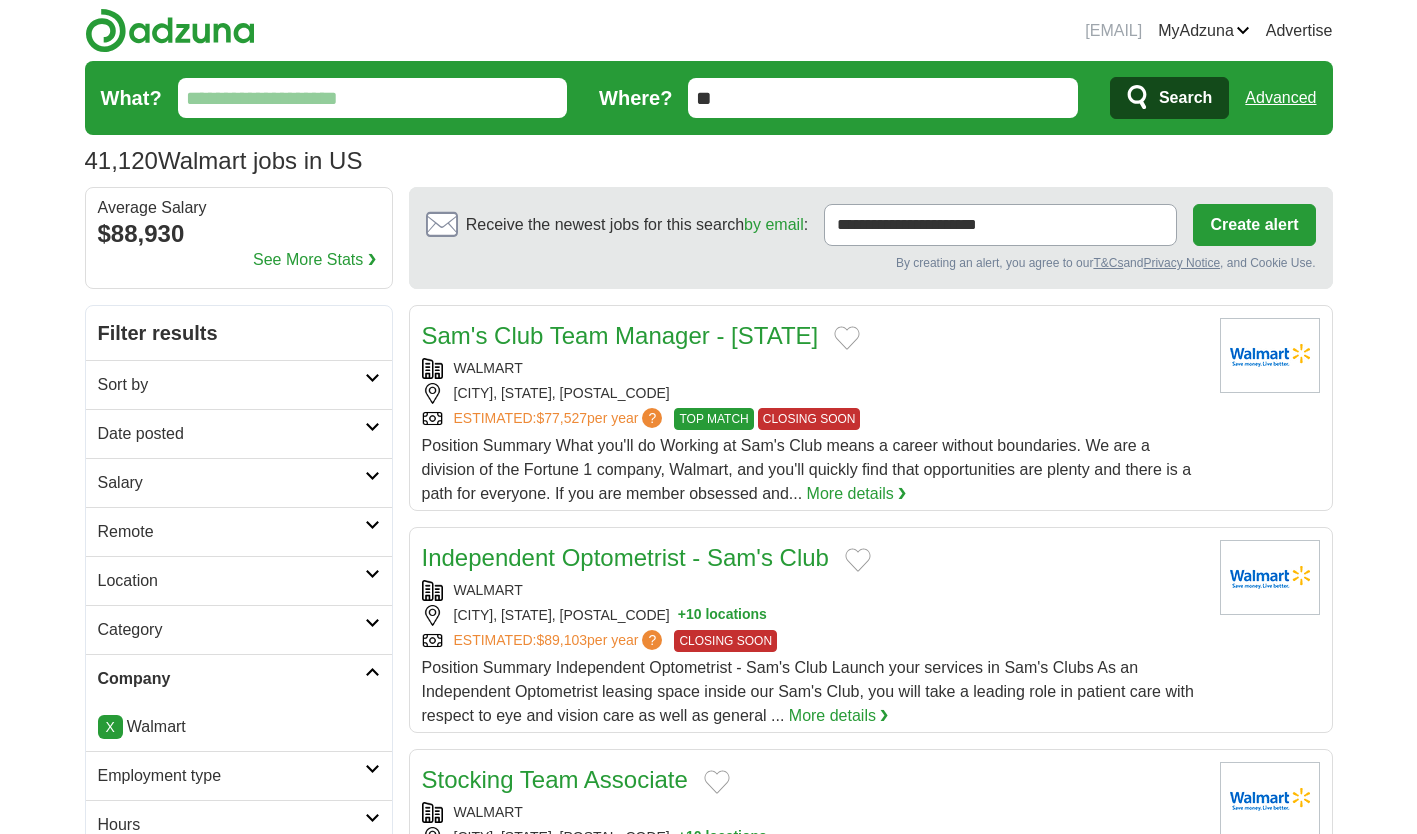 scroll, scrollTop: 0, scrollLeft: 0, axis: both 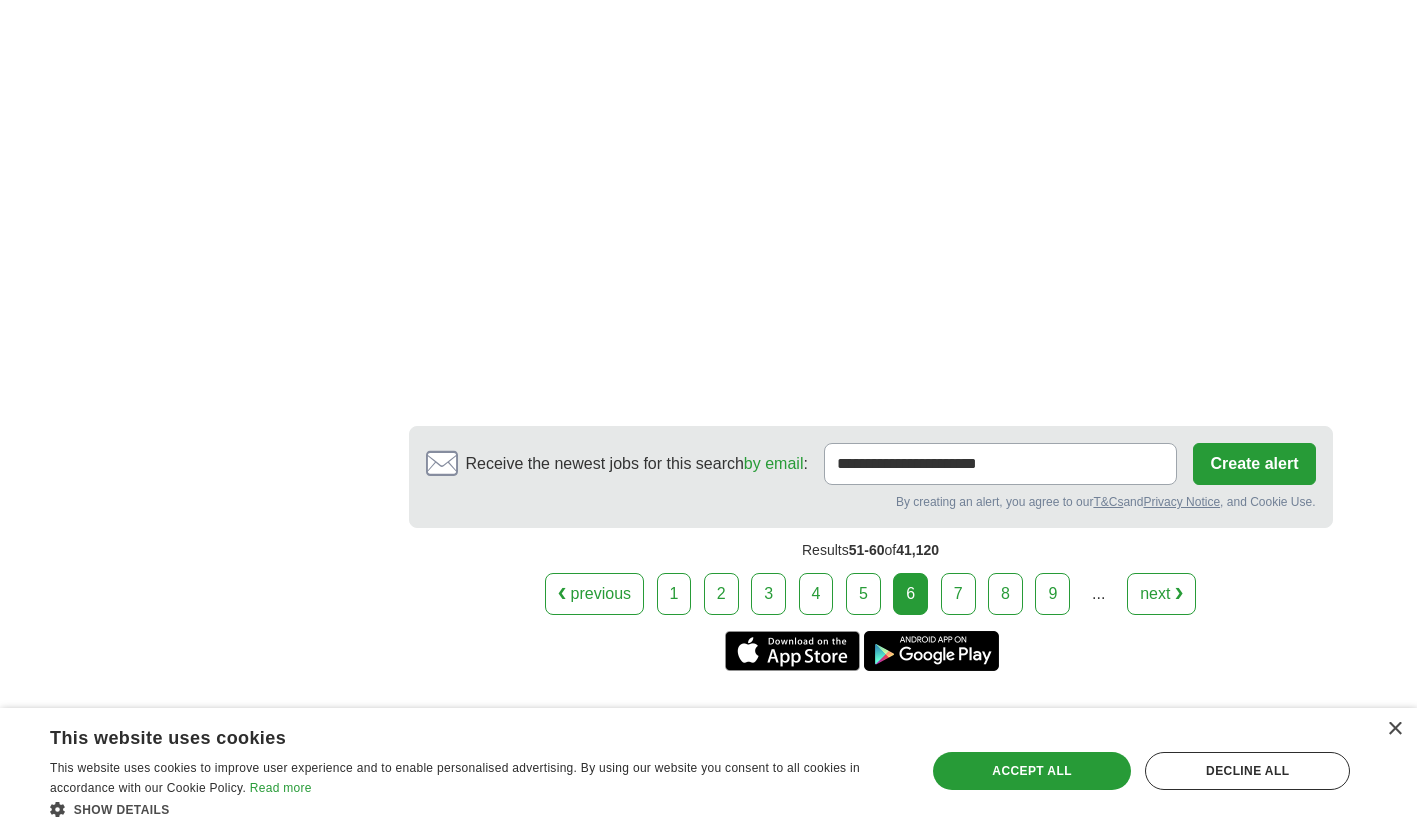 click on "7" at bounding box center (958, 594) 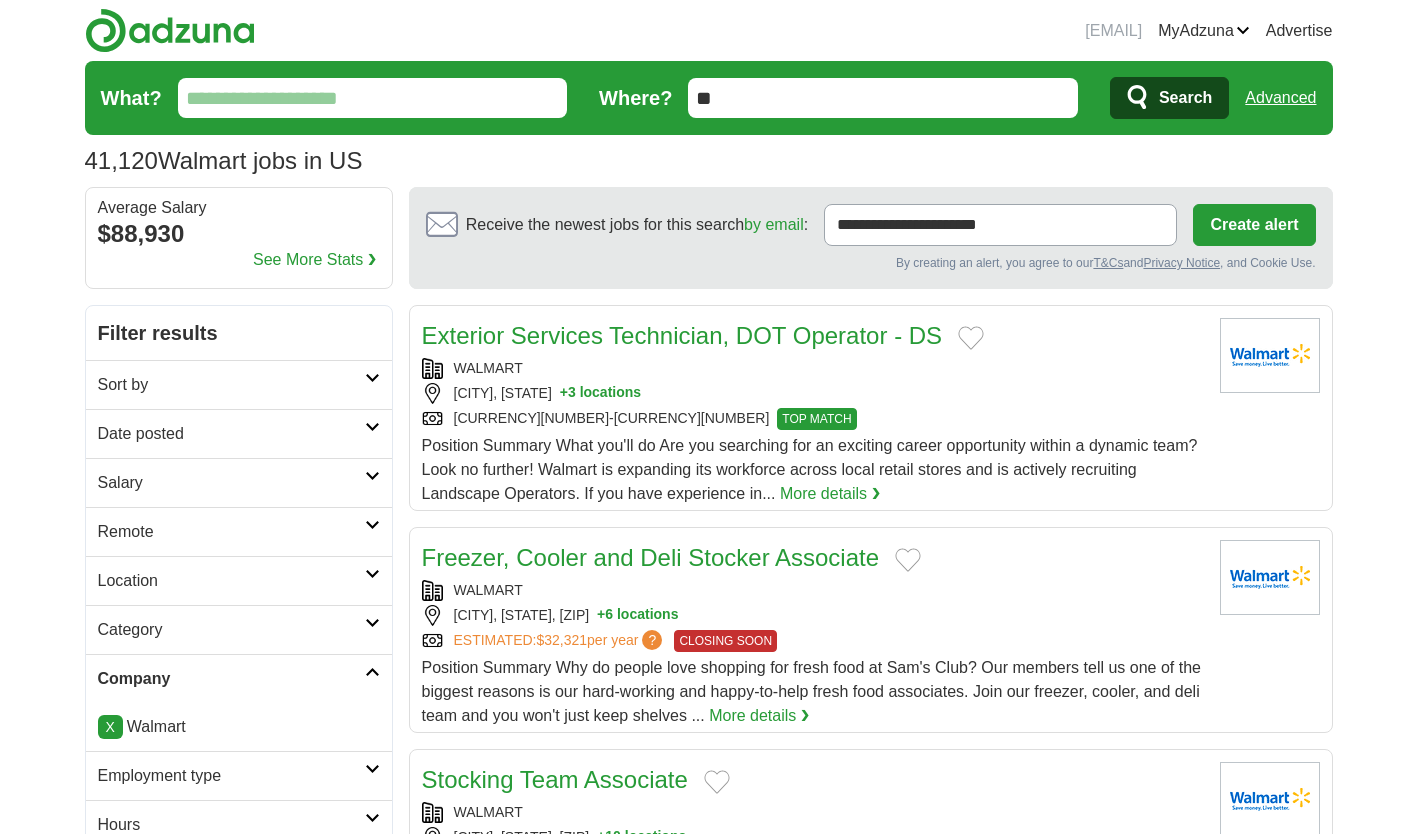 scroll, scrollTop: 0, scrollLeft: 0, axis: both 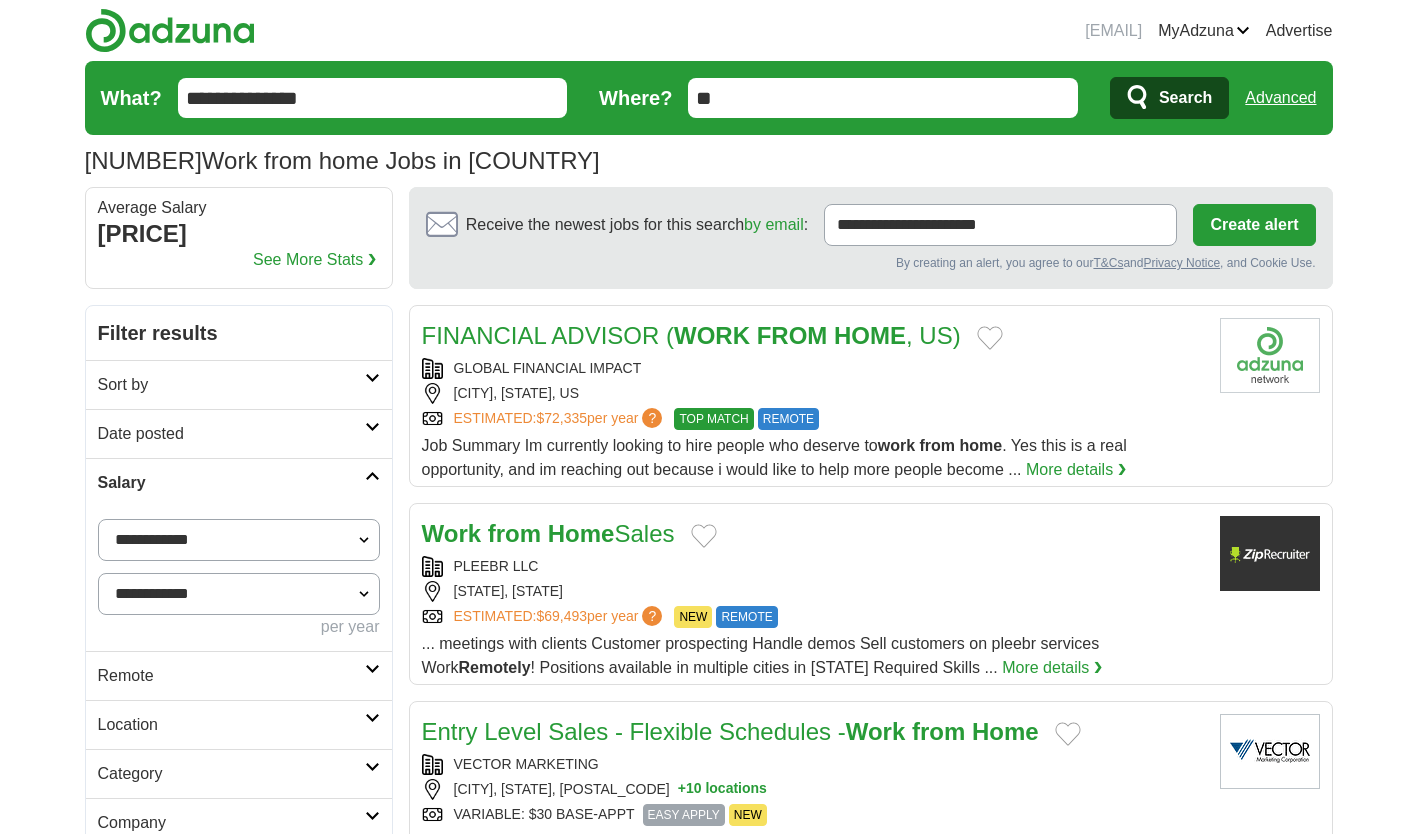 click on "Remote" at bounding box center (231, 676) 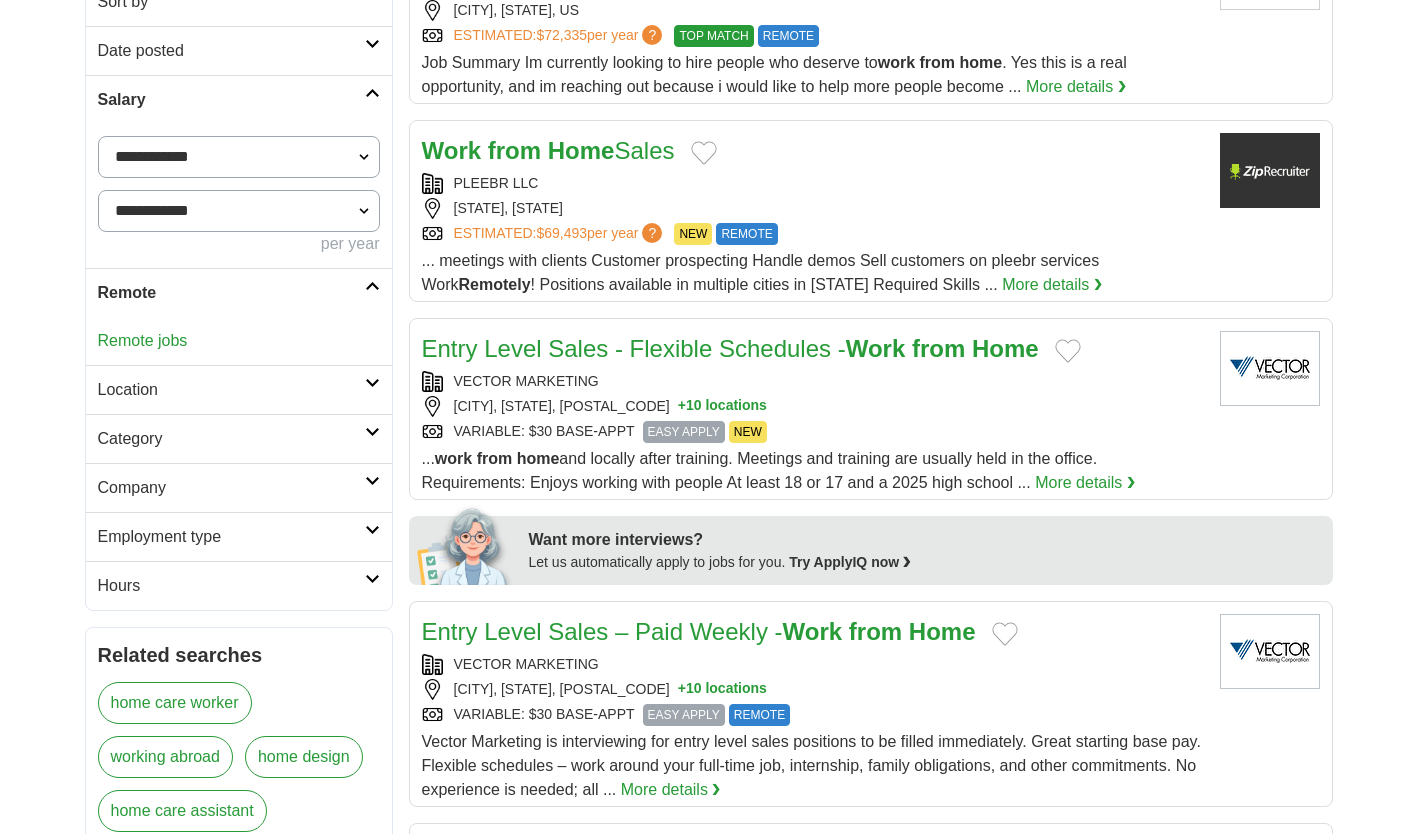 scroll, scrollTop: 401, scrollLeft: 0, axis: vertical 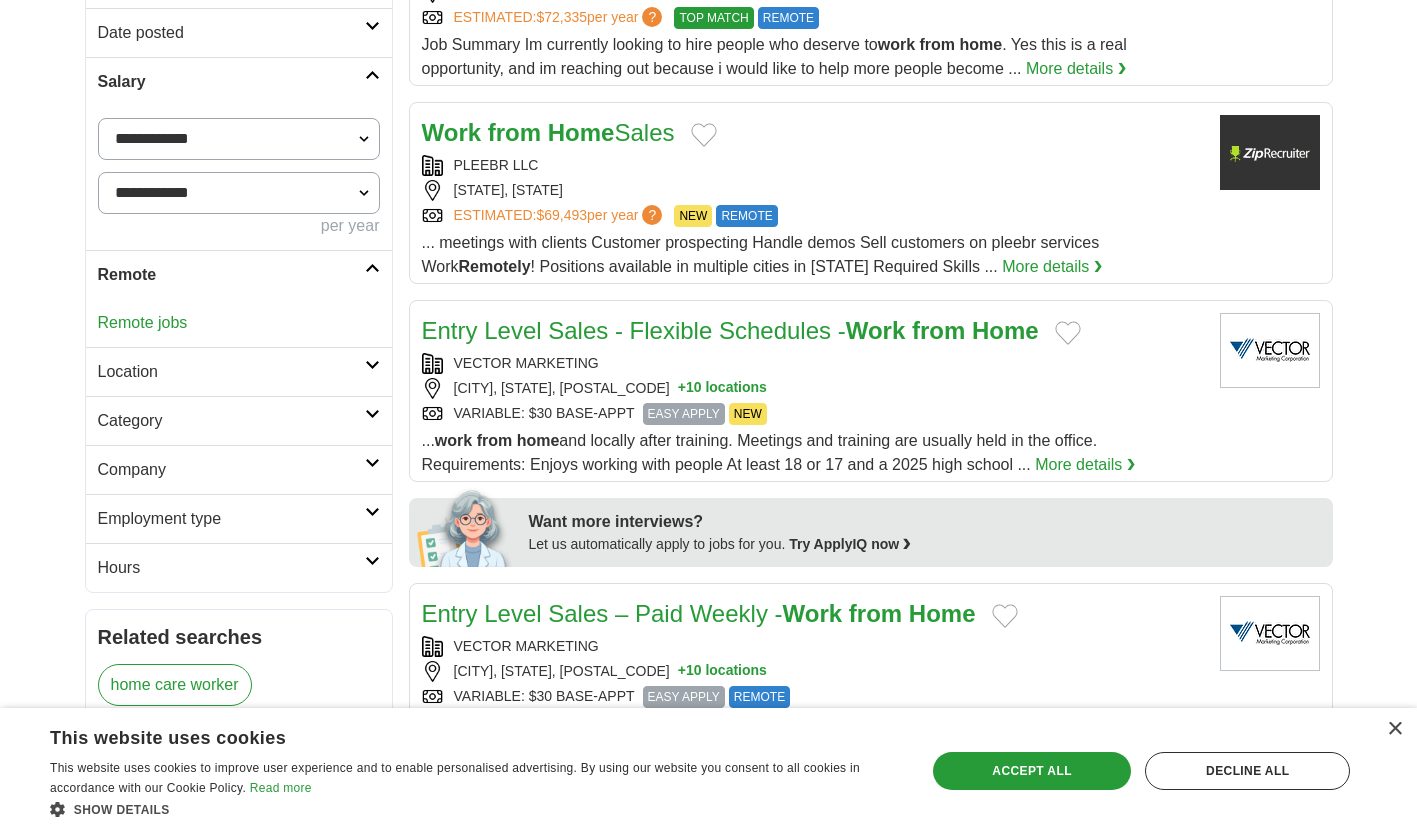 click on "Category" at bounding box center [239, 420] 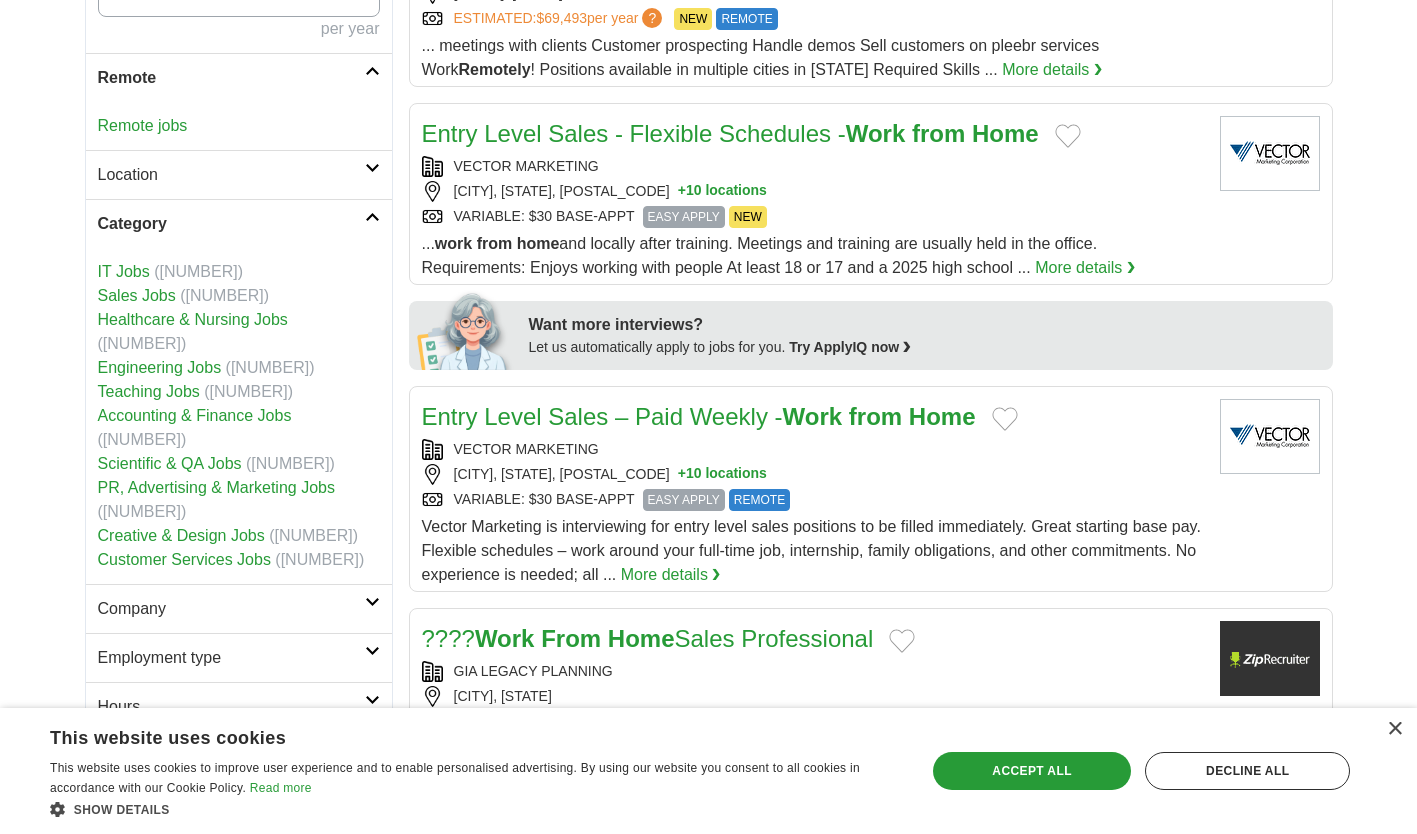scroll, scrollTop: 603, scrollLeft: 0, axis: vertical 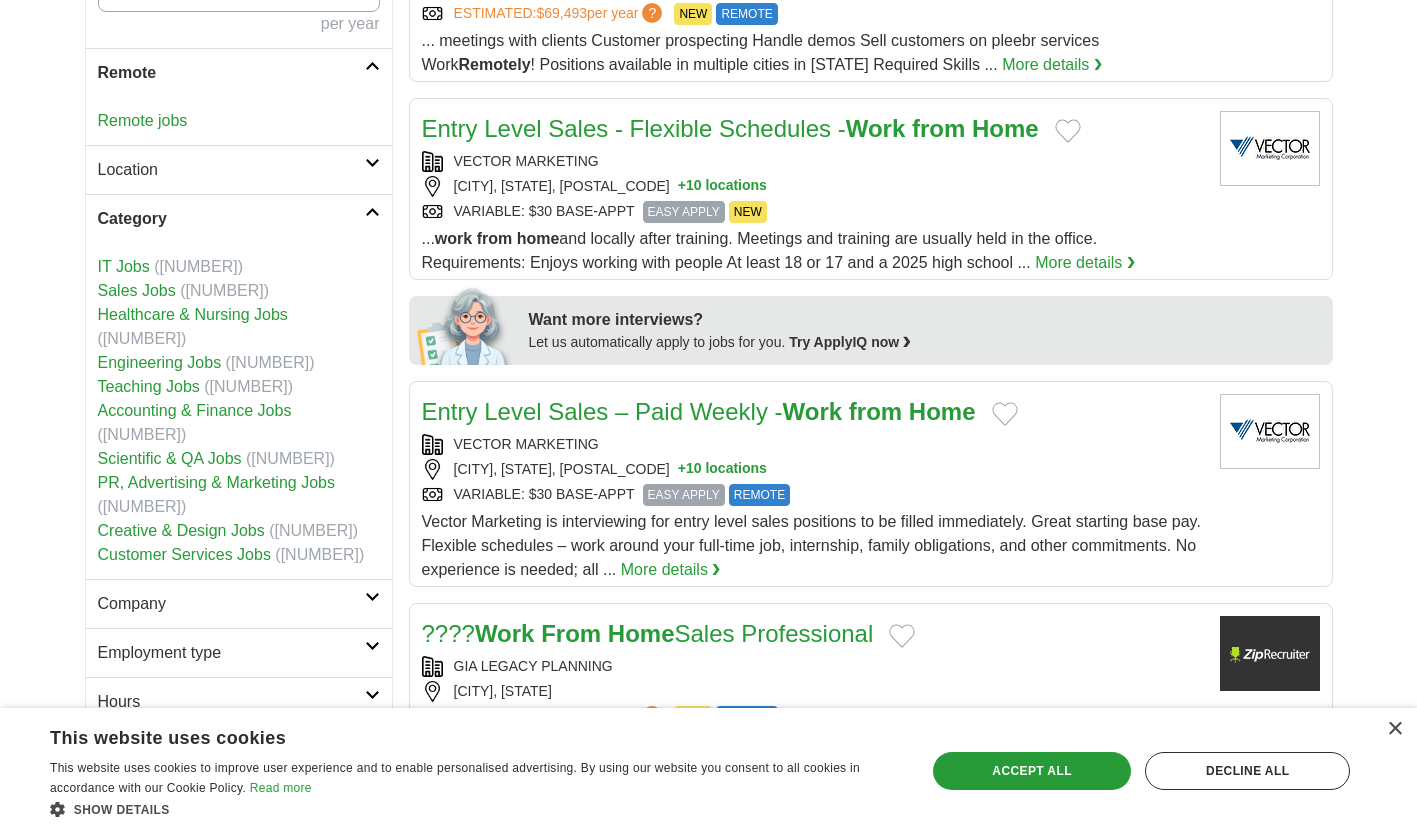 click on "Accounting & Finance Jobs" at bounding box center (195, 410) 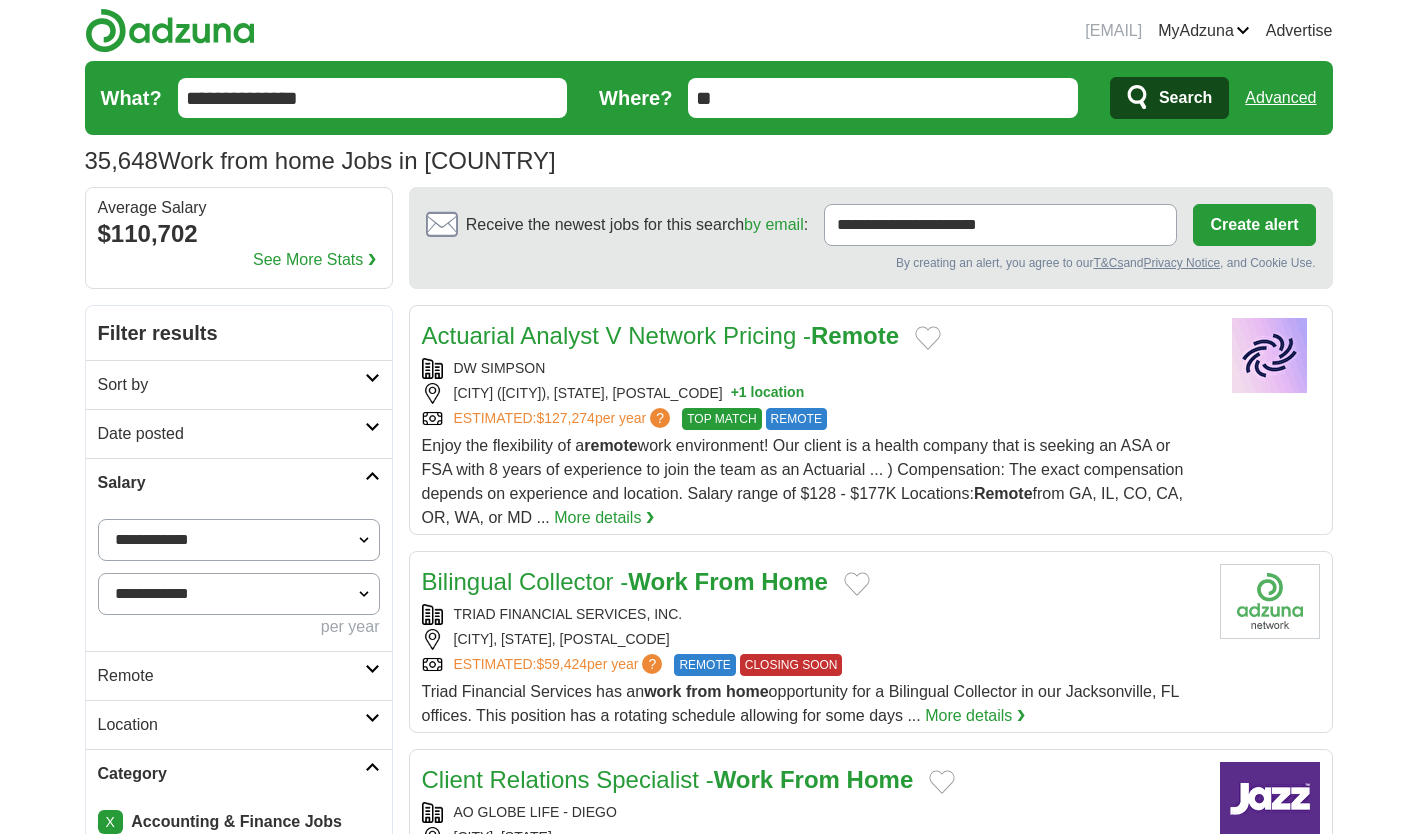 scroll, scrollTop: 0, scrollLeft: 0, axis: both 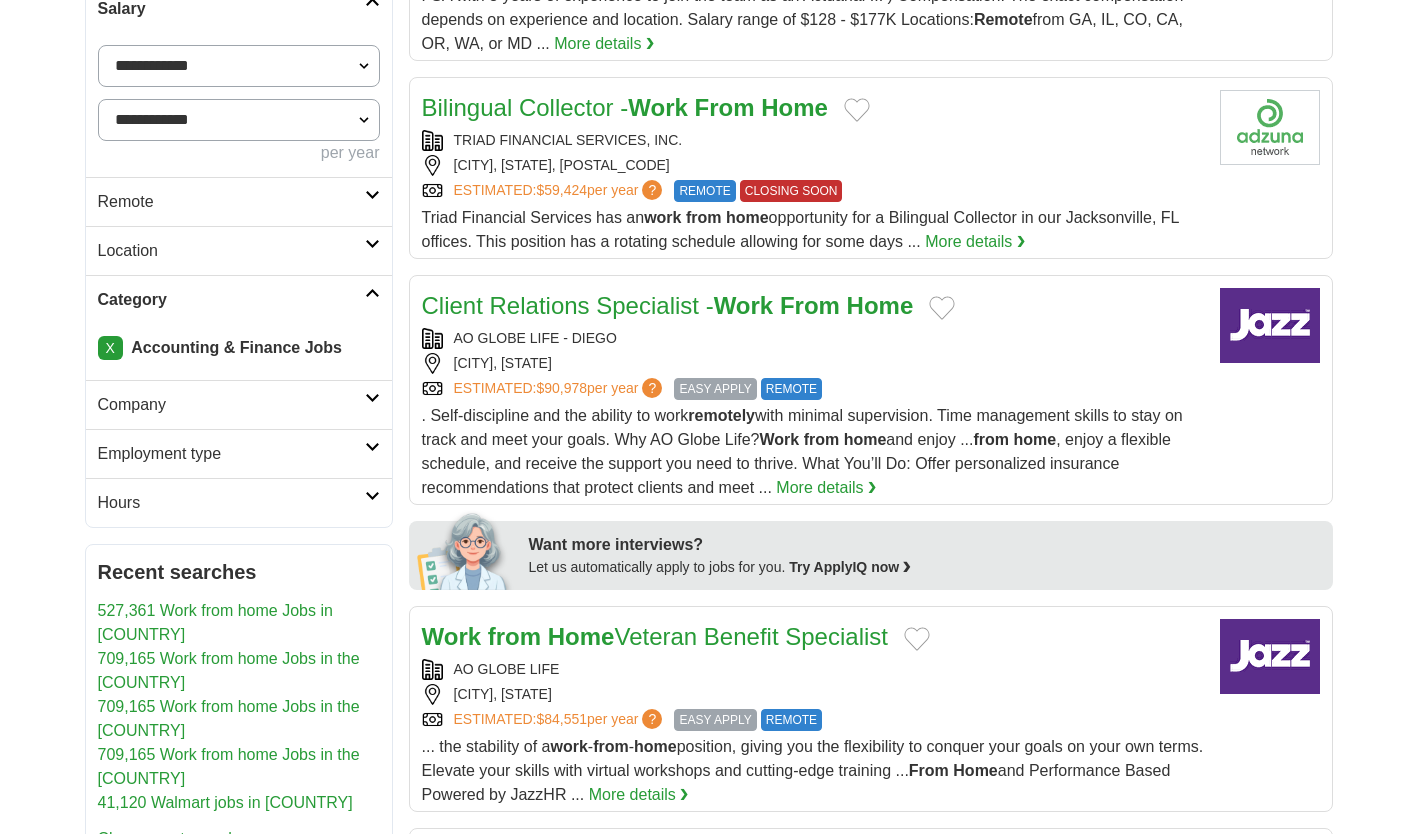 click on "Employment type" at bounding box center (231, 454) 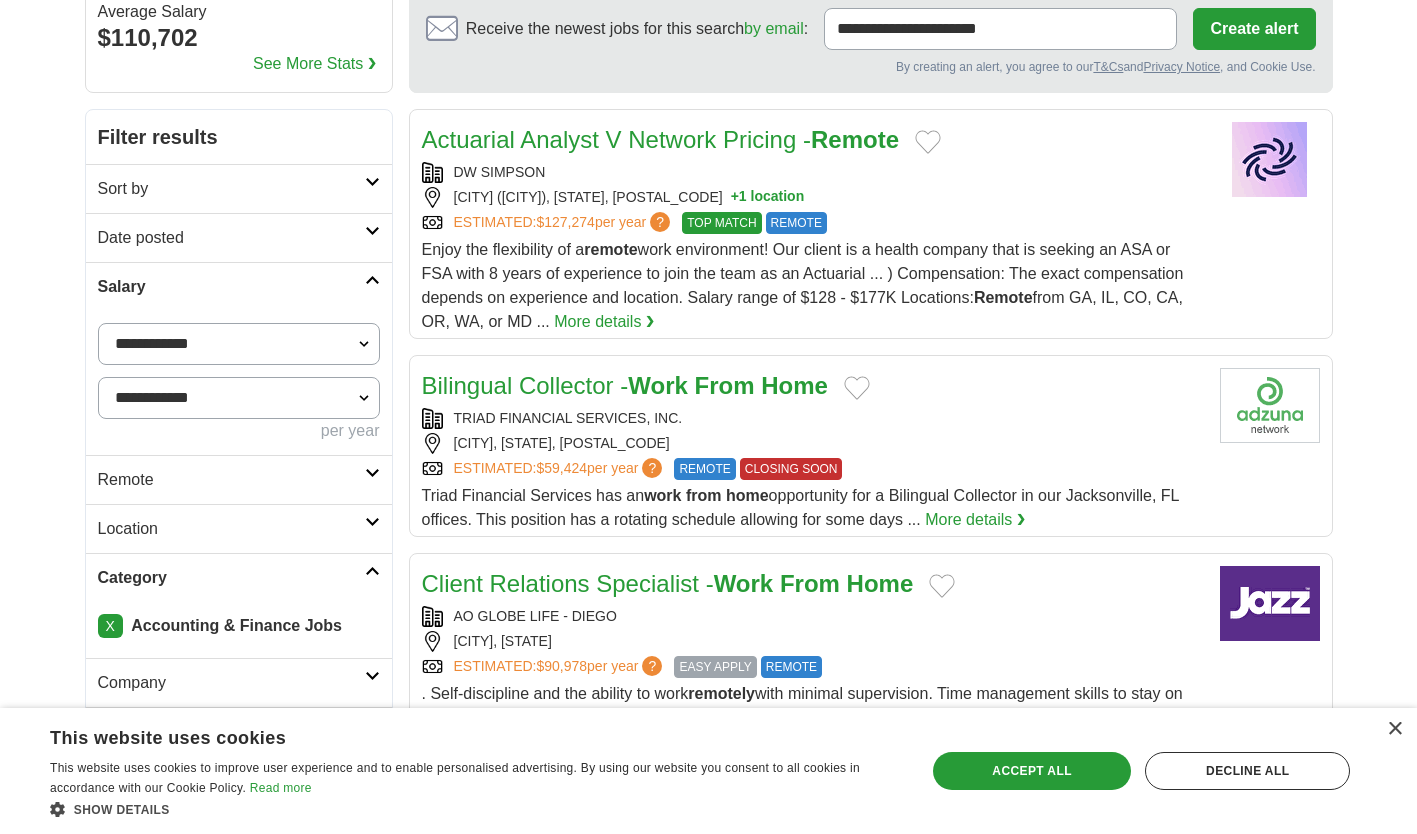scroll, scrollTop: 197, scrollLeft: 0, axis: vertical 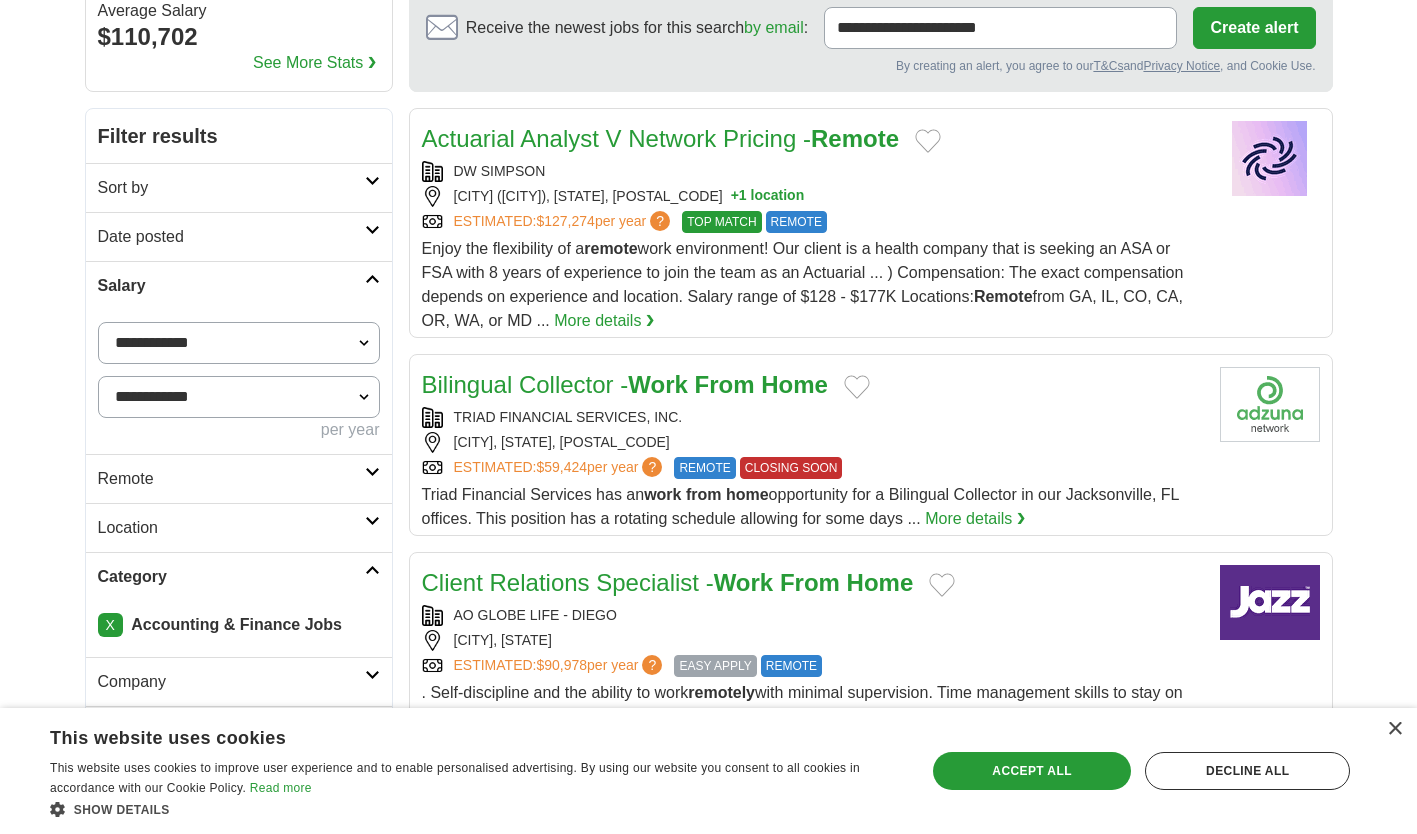 click on "More details ❯" at bounding box center (604, 321) 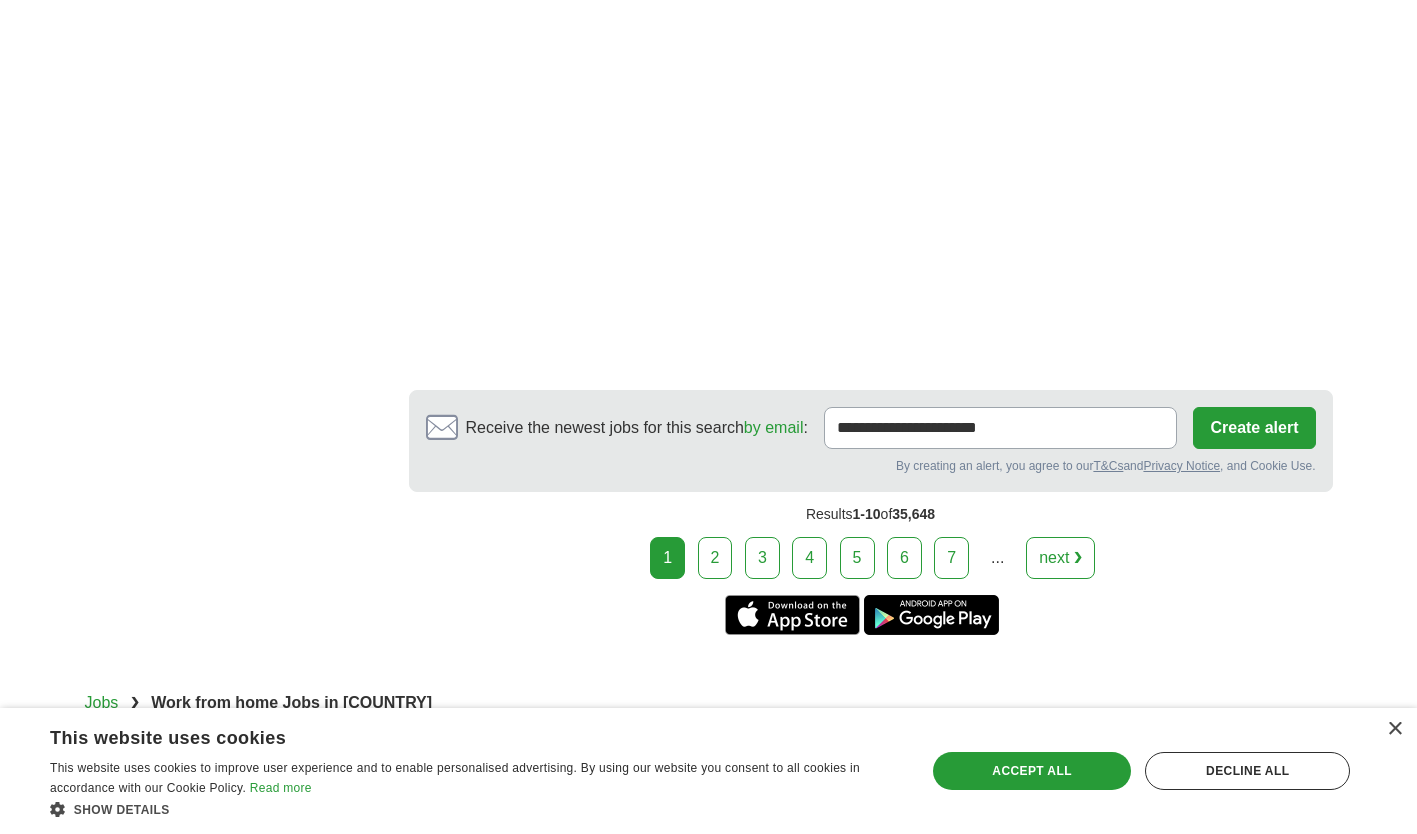 scroll, scrollTop: 3711, scrollLeft: 0, axis: vertical 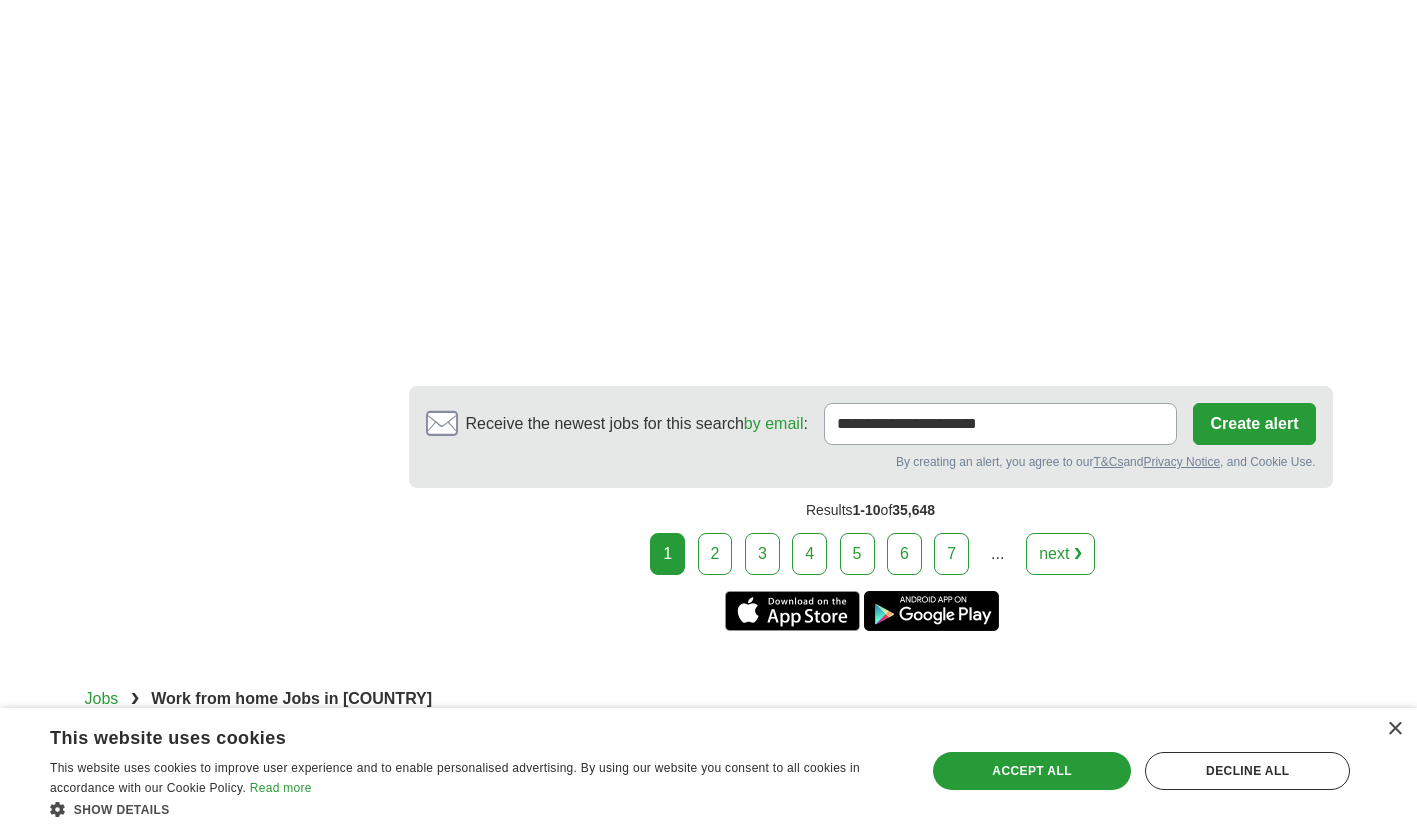 click on "2" at bounding box center [715, 554] 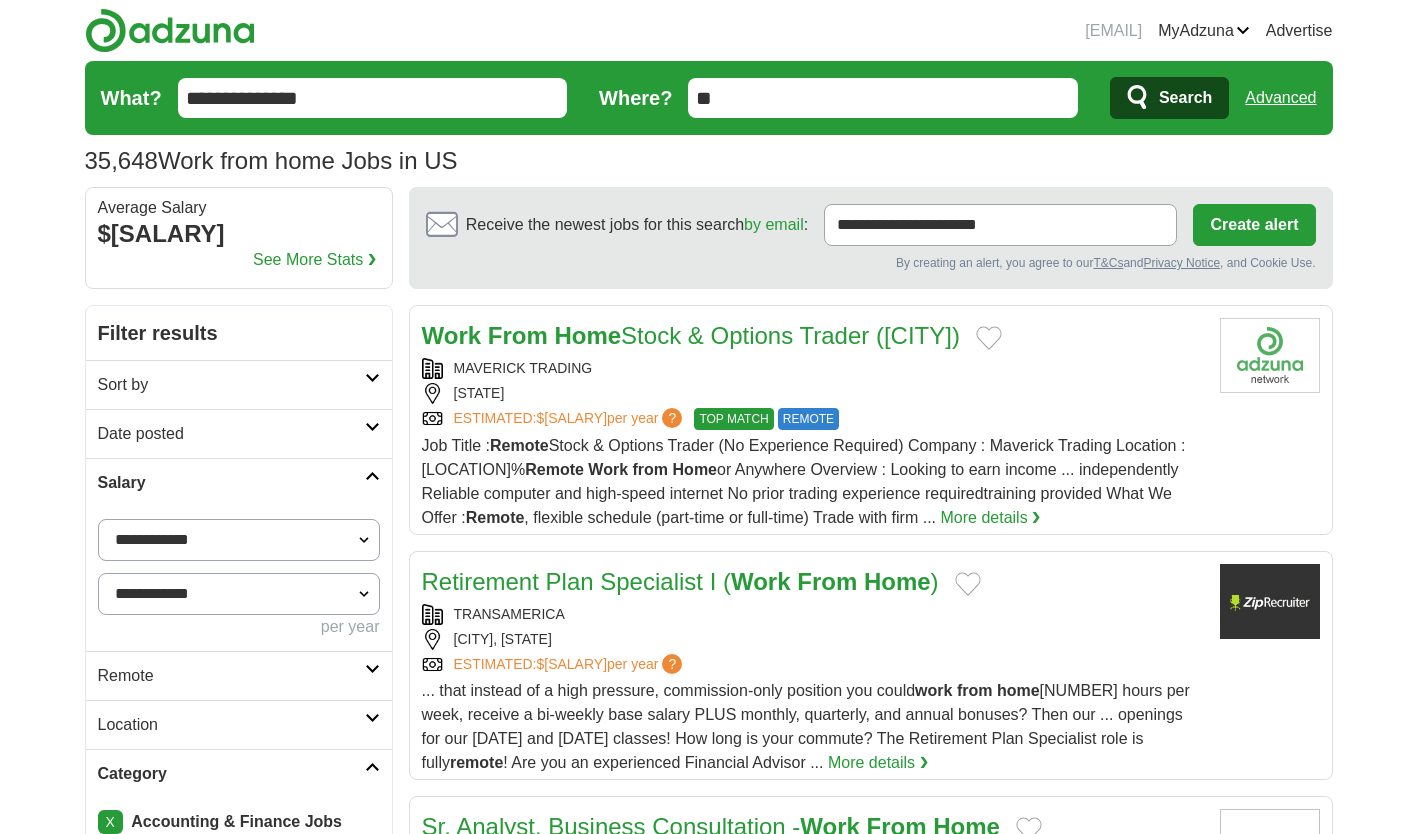 scroll, scrollTop: 0, scrollLeft: 0, axis: both 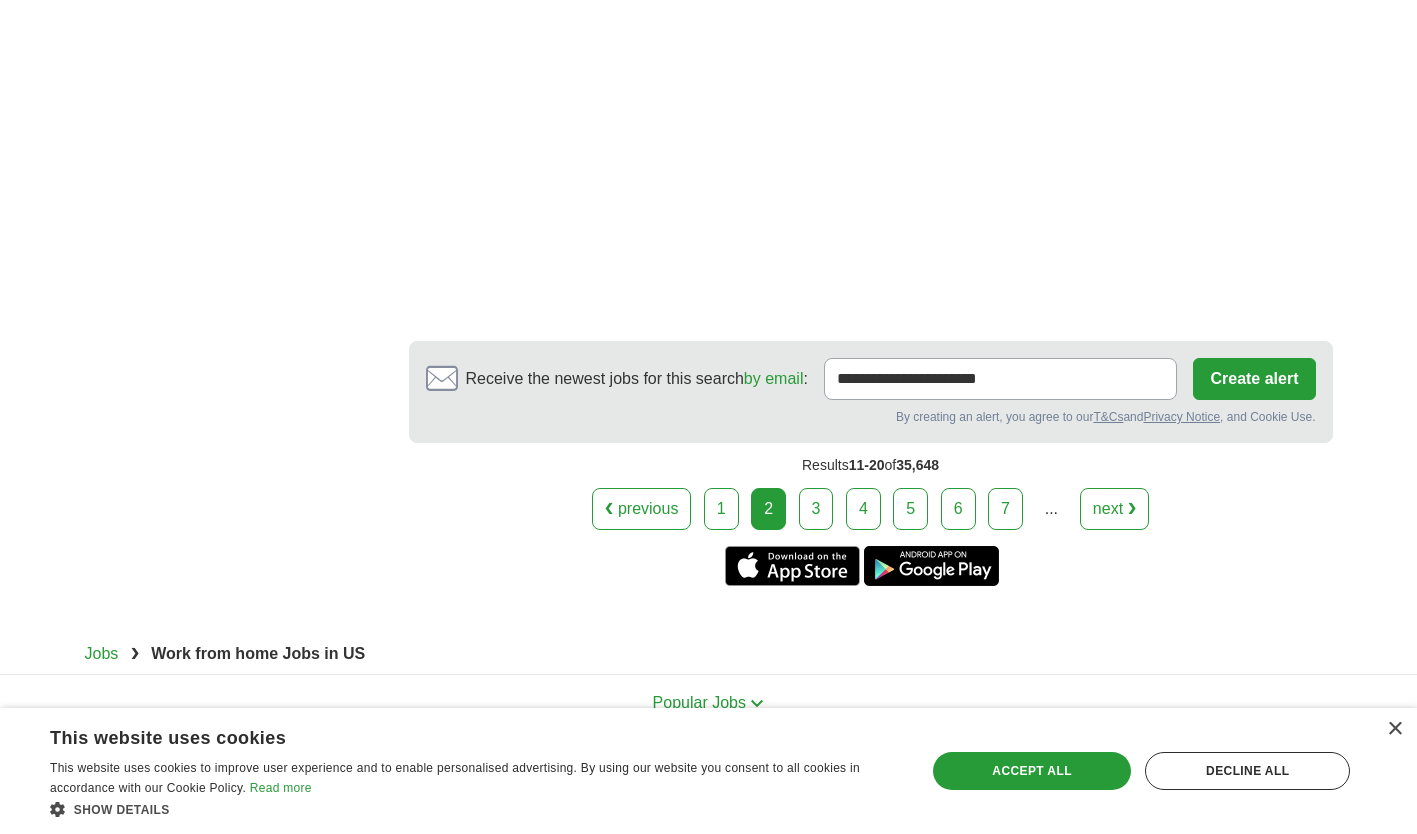 click on "3" at bounding box center (816, 509) 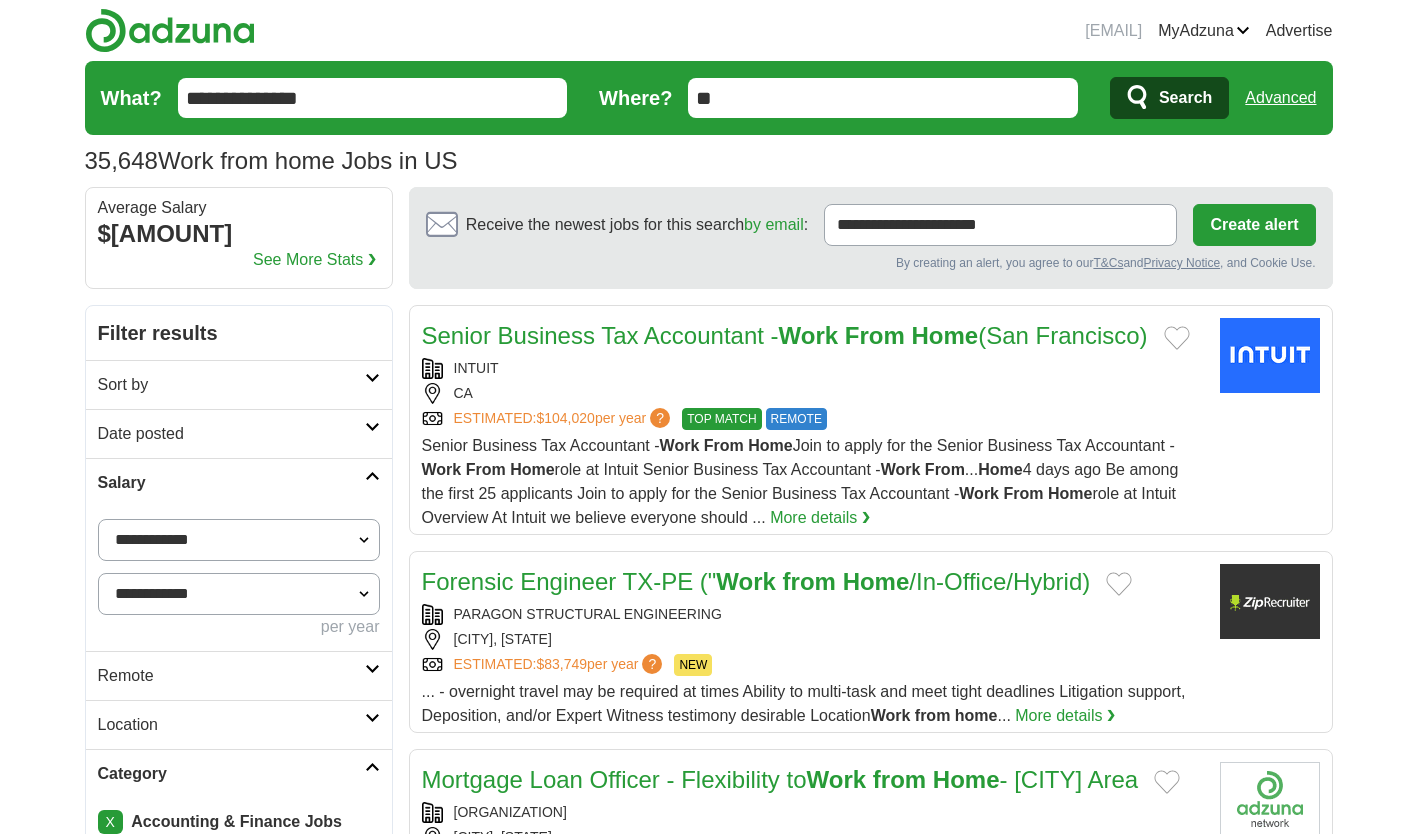 scroll, scrollTop: 0, scrollLeft: 0, axis: both 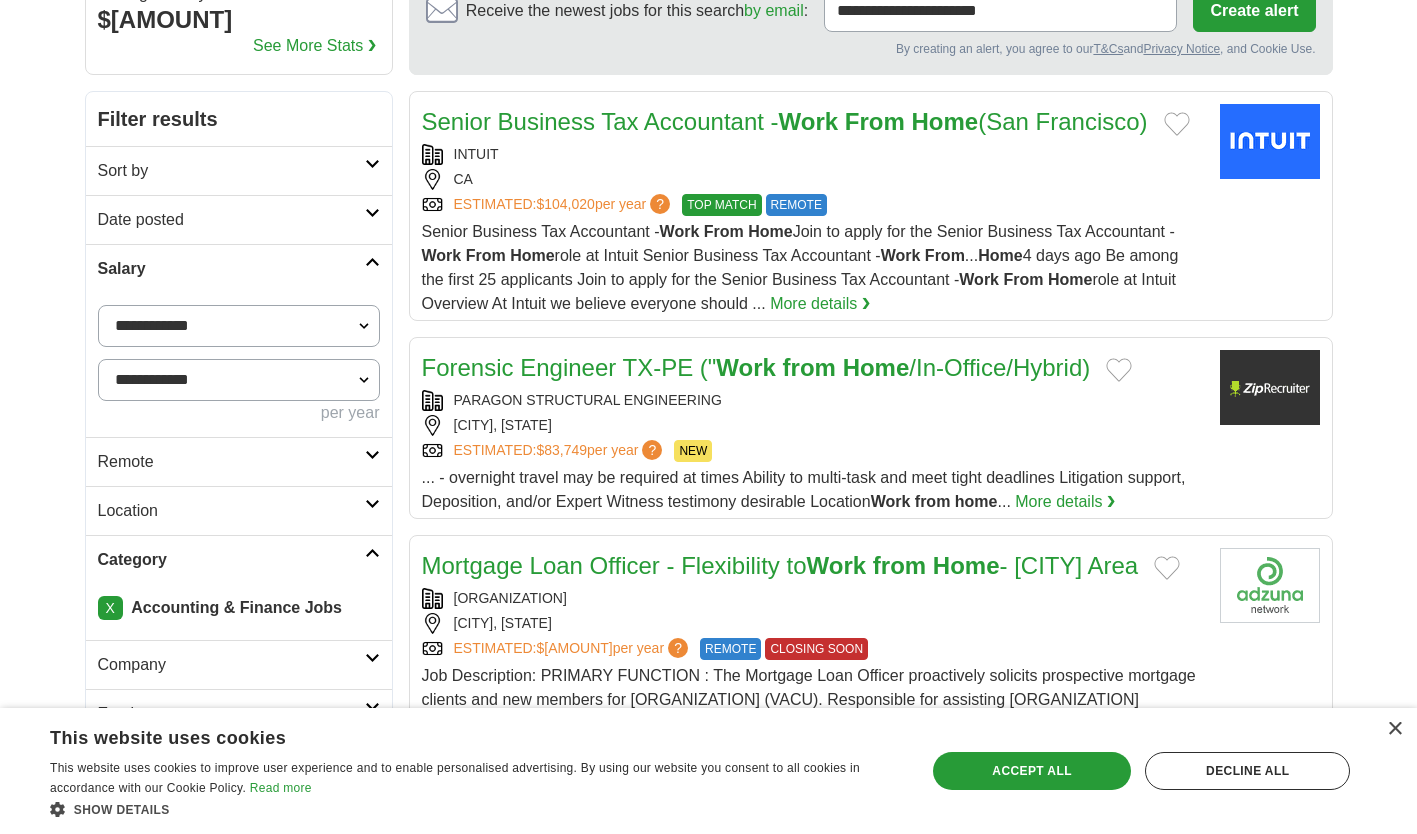 click on "Category" at bounding box center [231, 560] 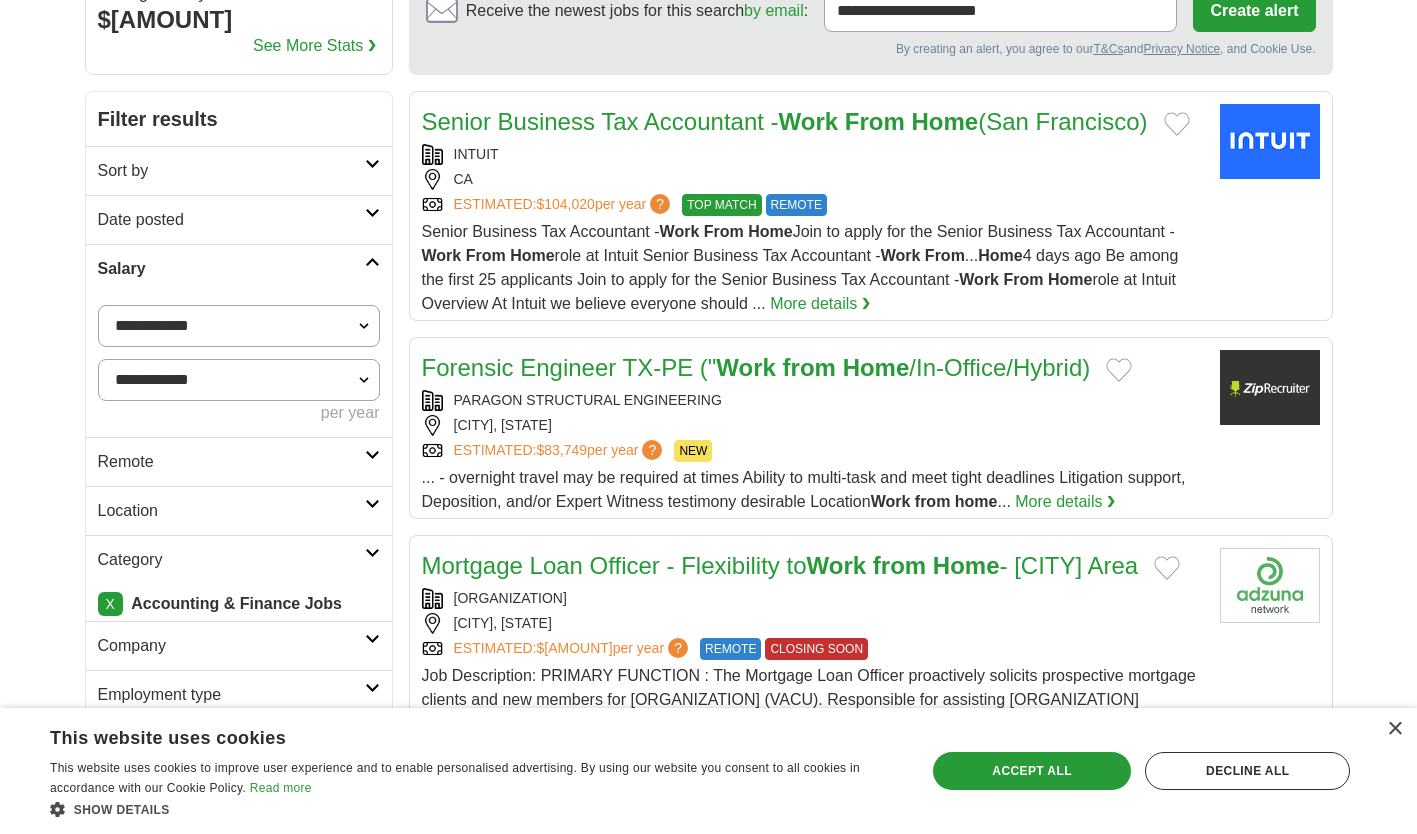 click on "Category" at bounding box center (231, 560) 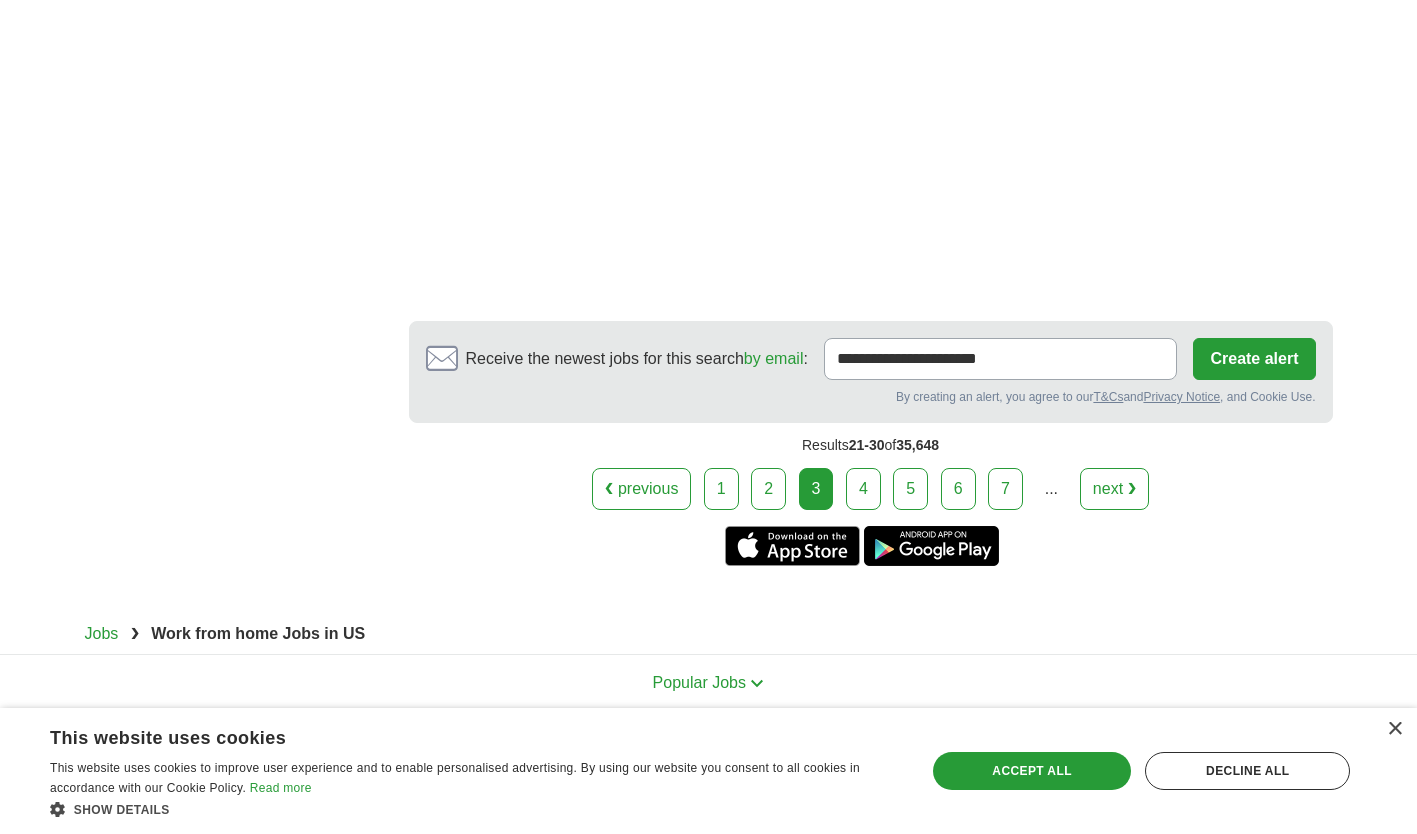 scroll, scrollTop: 3845, scrollLeft: 0, axis: vertical 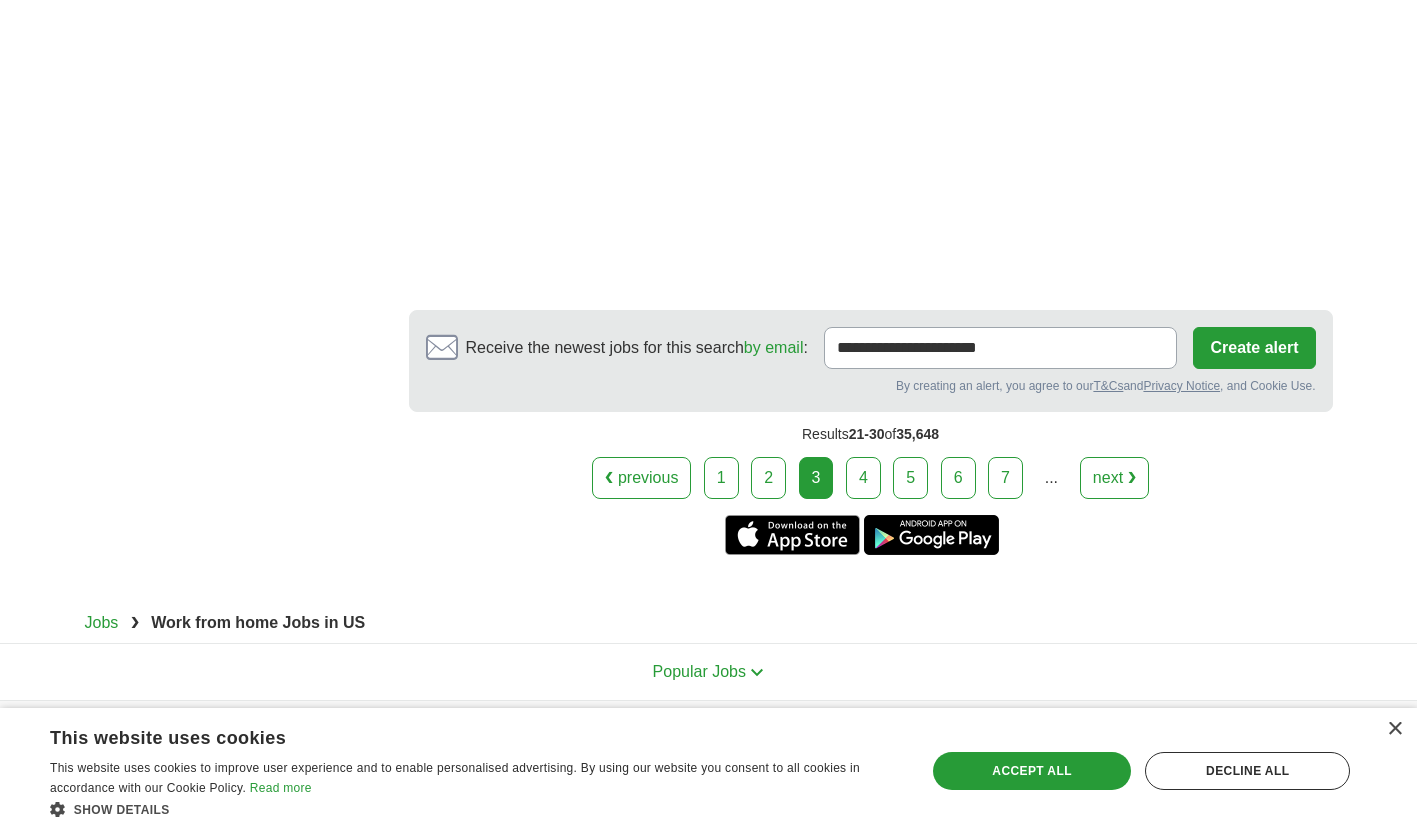 click on "4" at bounding box center (863, 478) 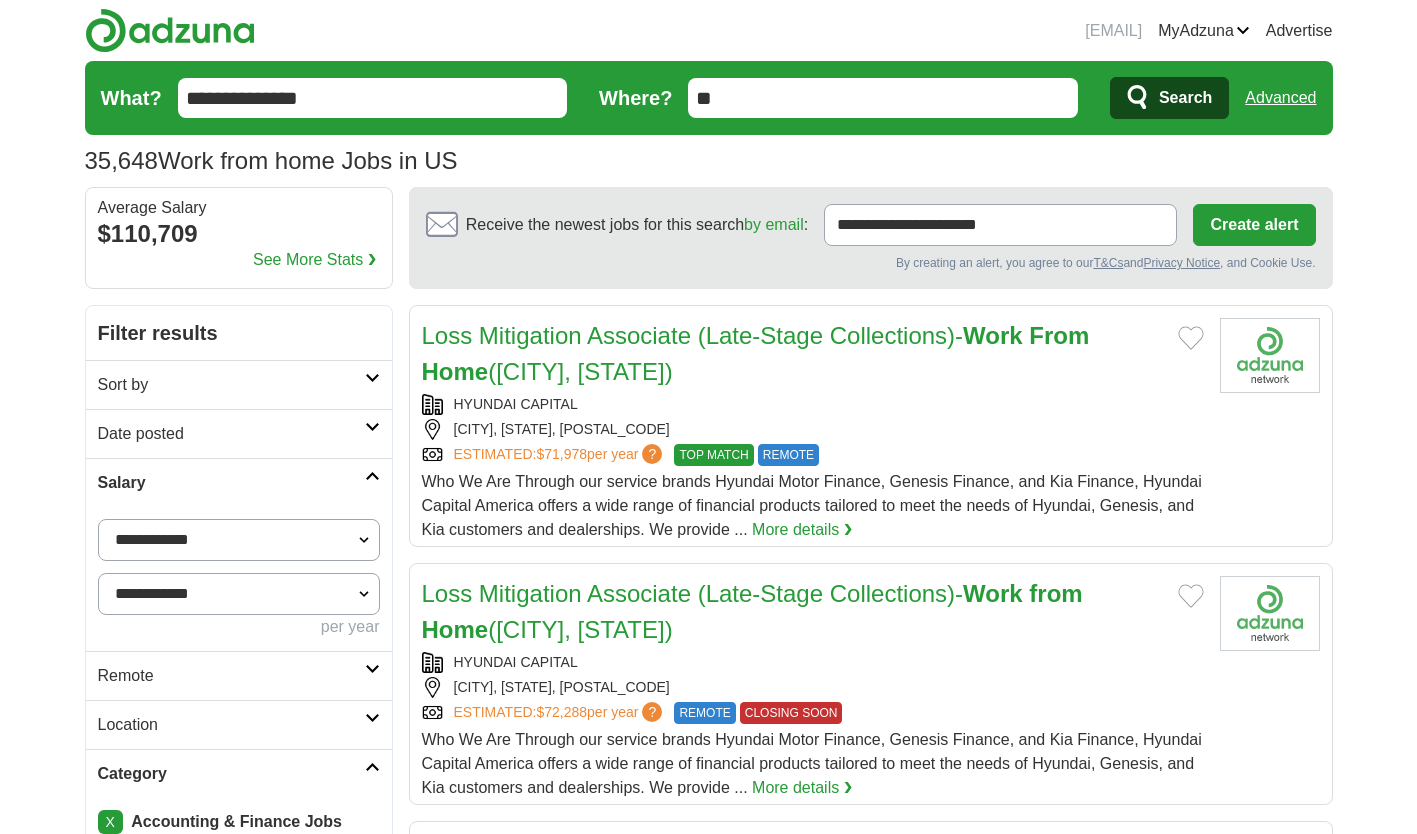 scroll, scrollTop: 0, scrollLeft: 0, axis: both 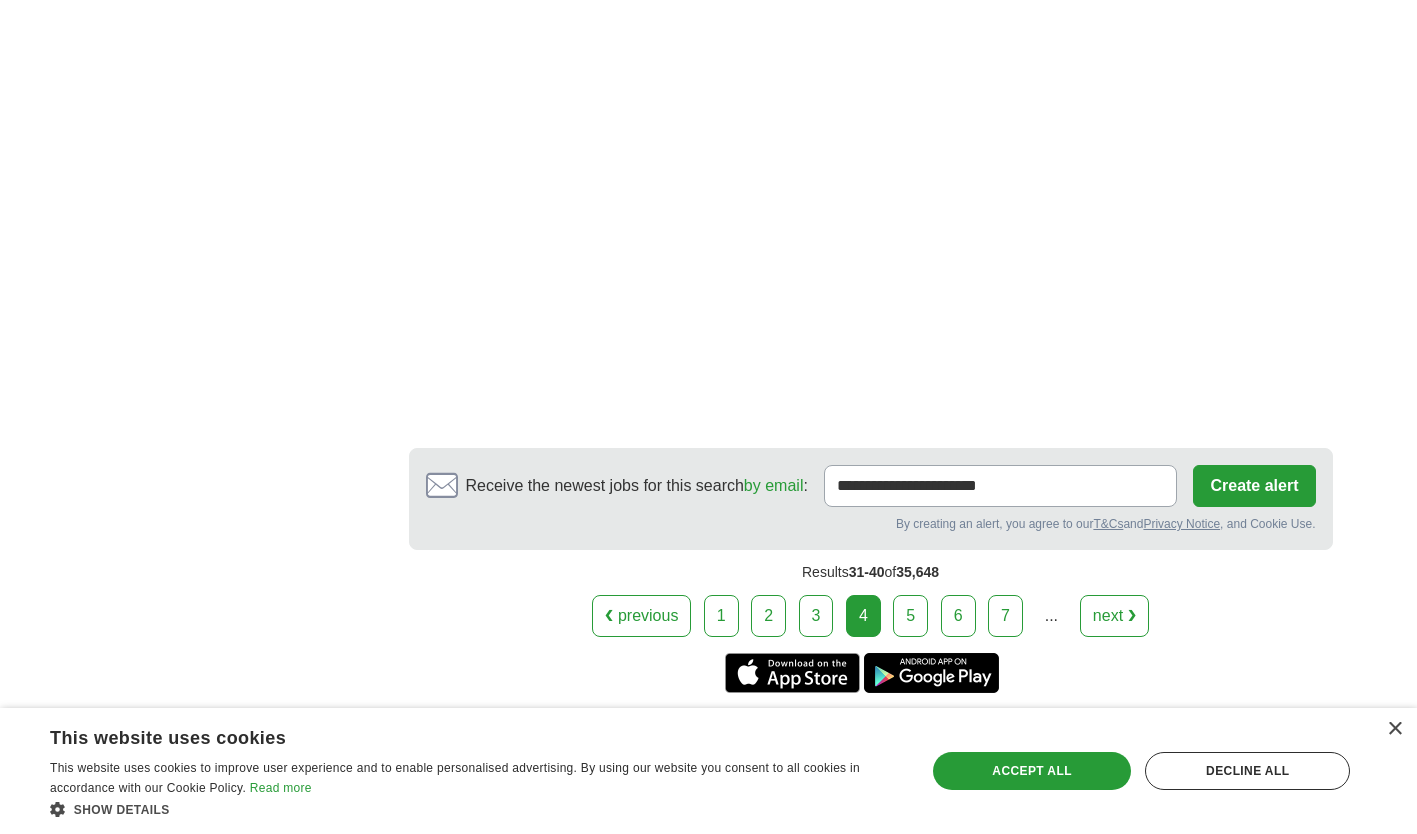 click on "5" at bounding box center [910, 616] 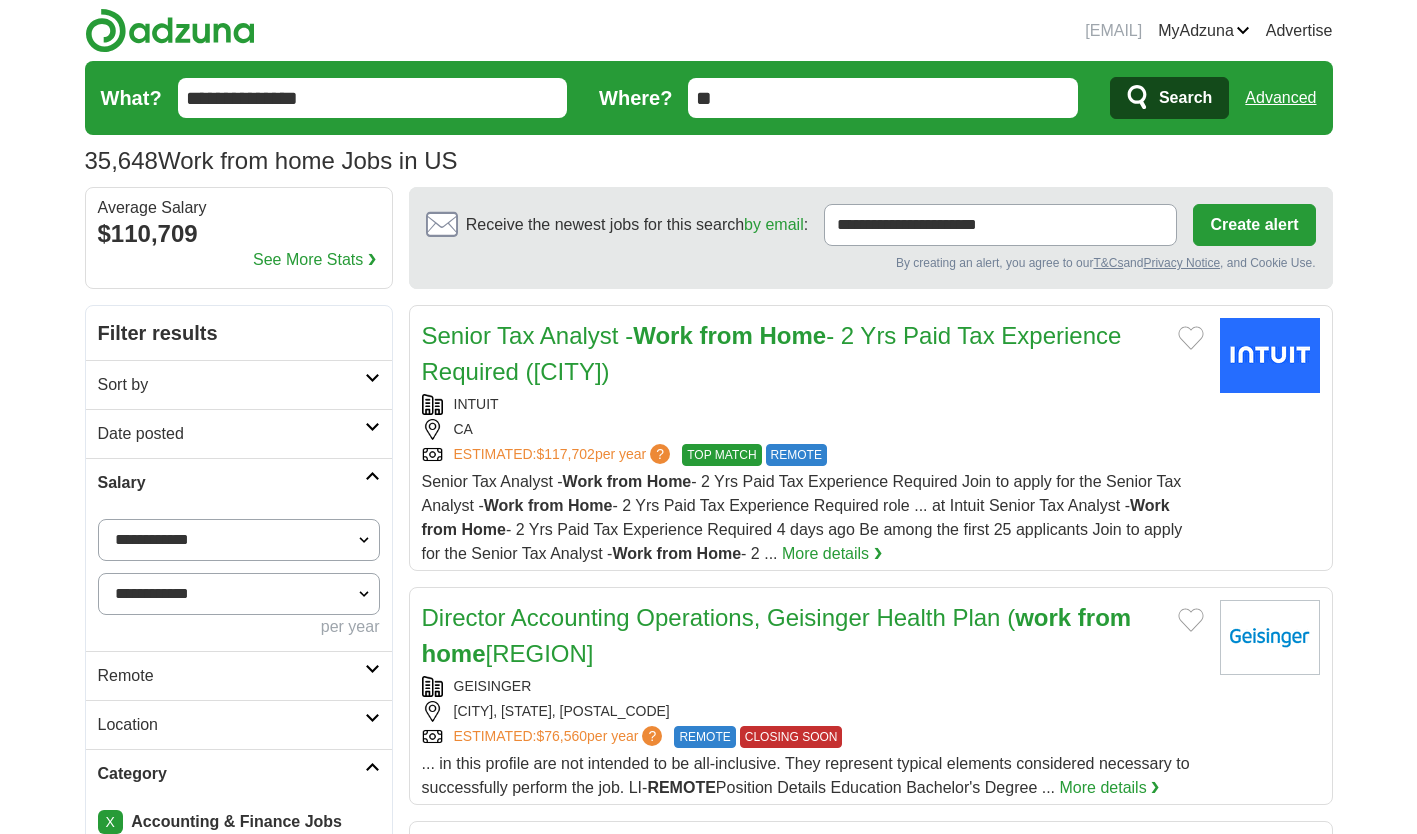 scroll, scrollTop: 0, scrollLeft: 0, axis: both 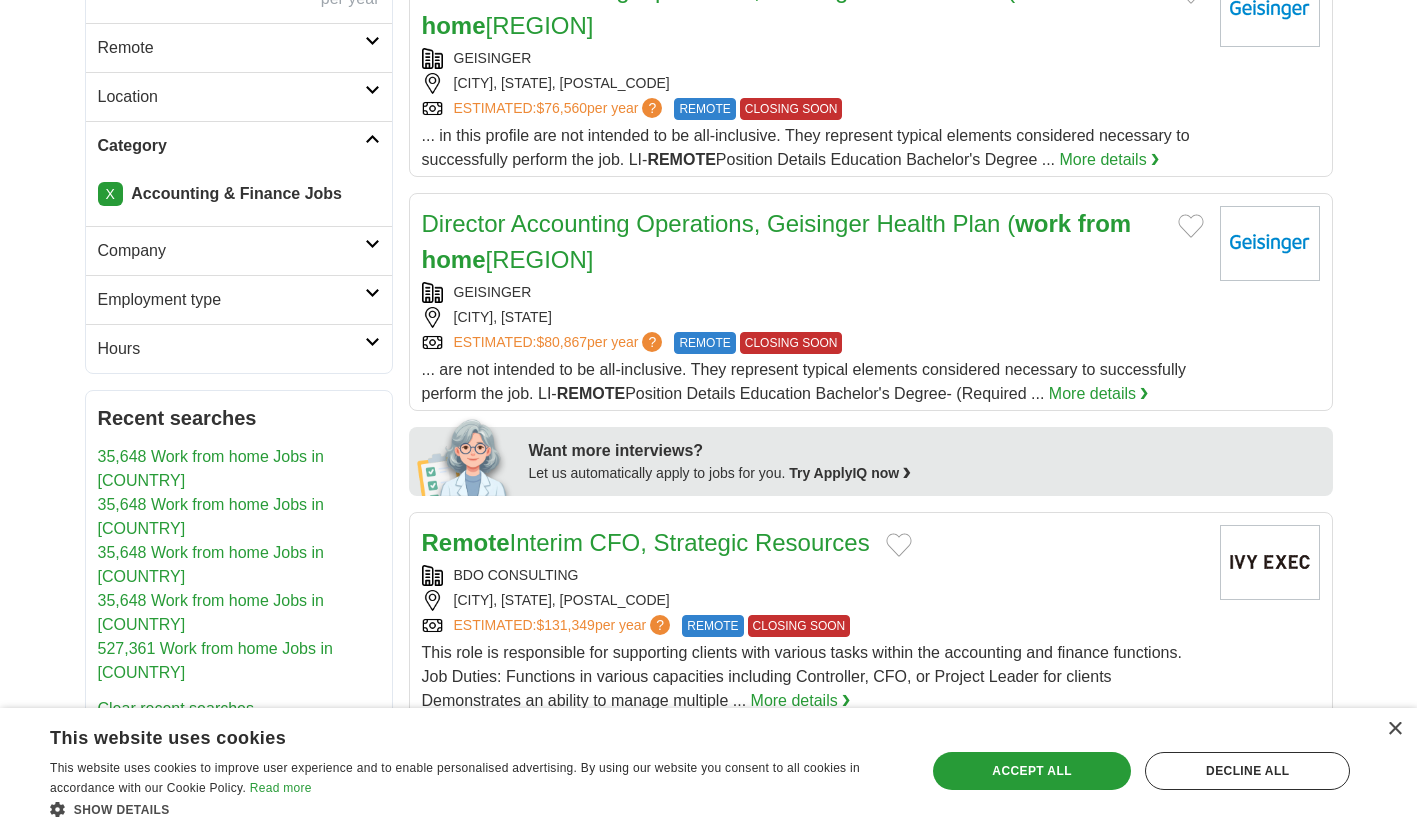 click on "More details ❯" at bounding box center (1099, 394) 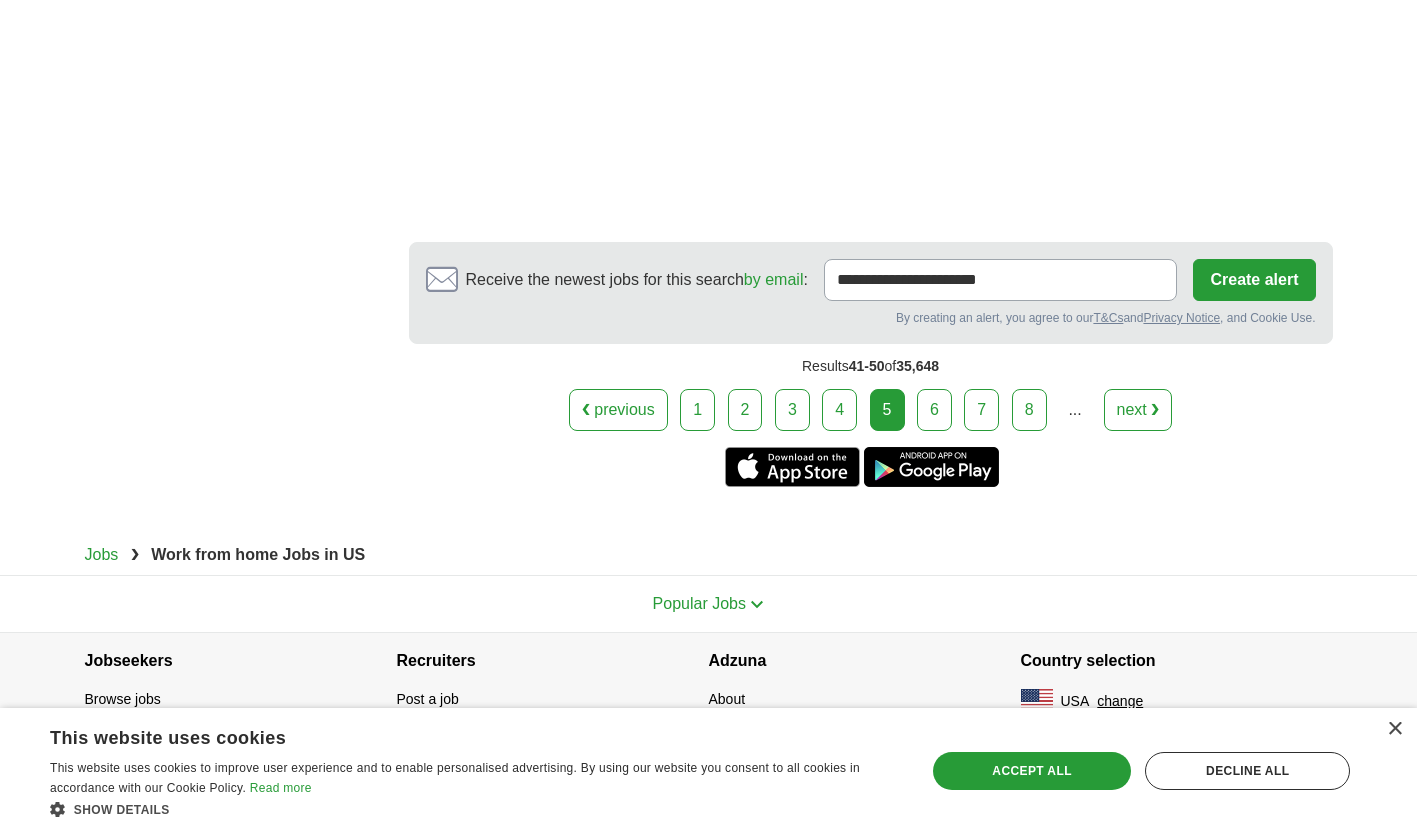 scroll, scrollTop: 3766, scrollLeft: 0, axis: vertical 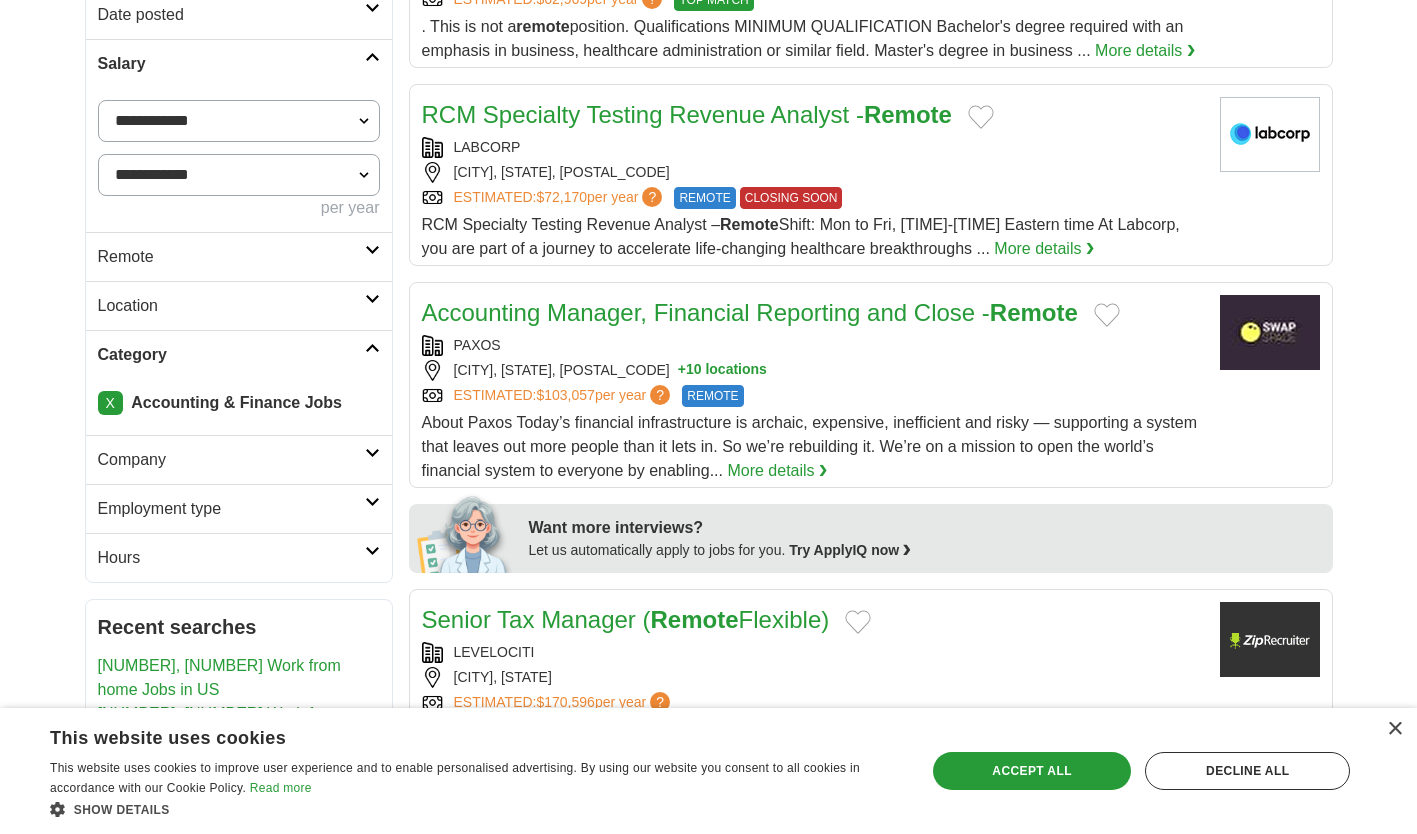 click on "More details ❯" at bounding box center (777, 471) 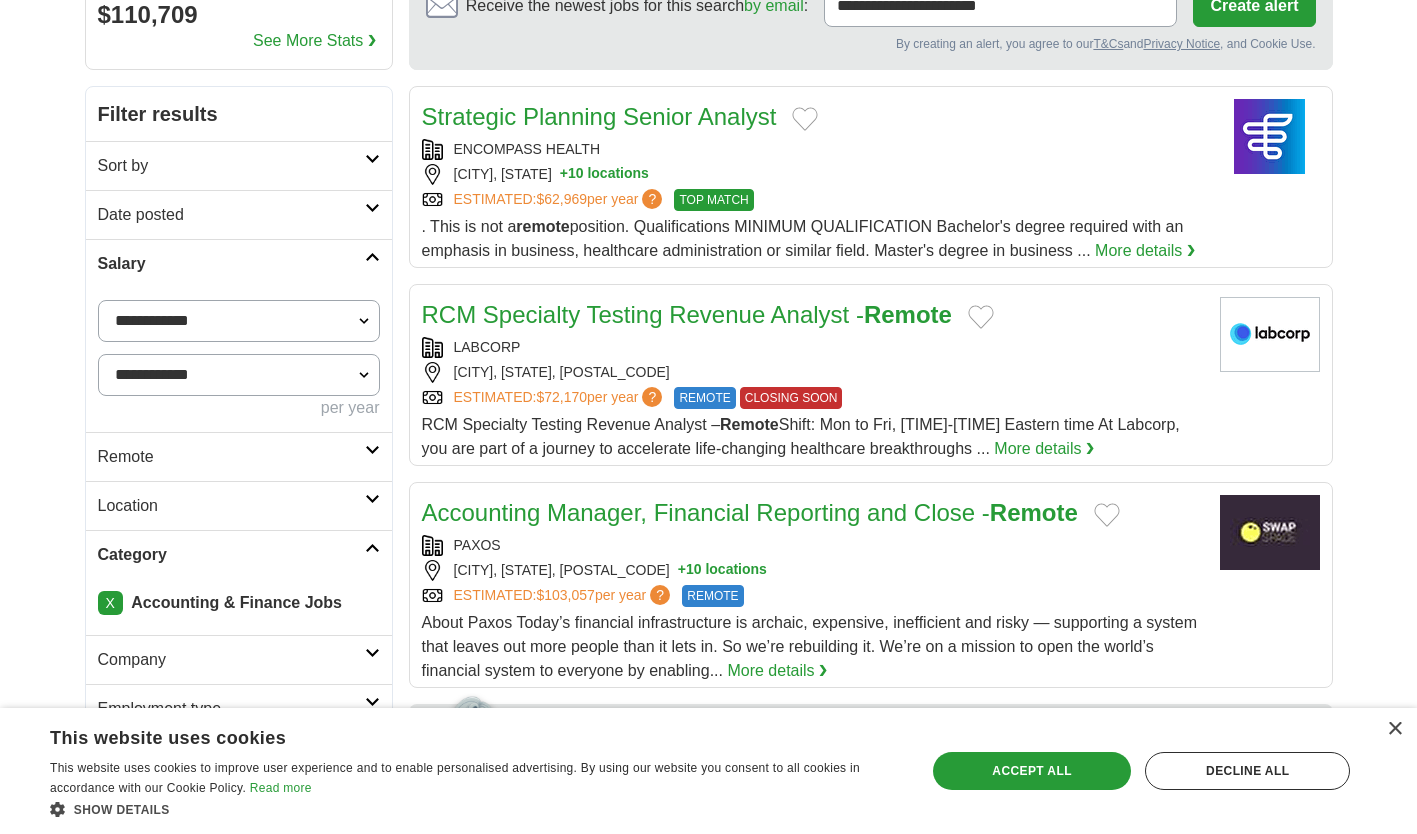 scroll, scrollTop: 0, scrollLeft: 0, axis: both 